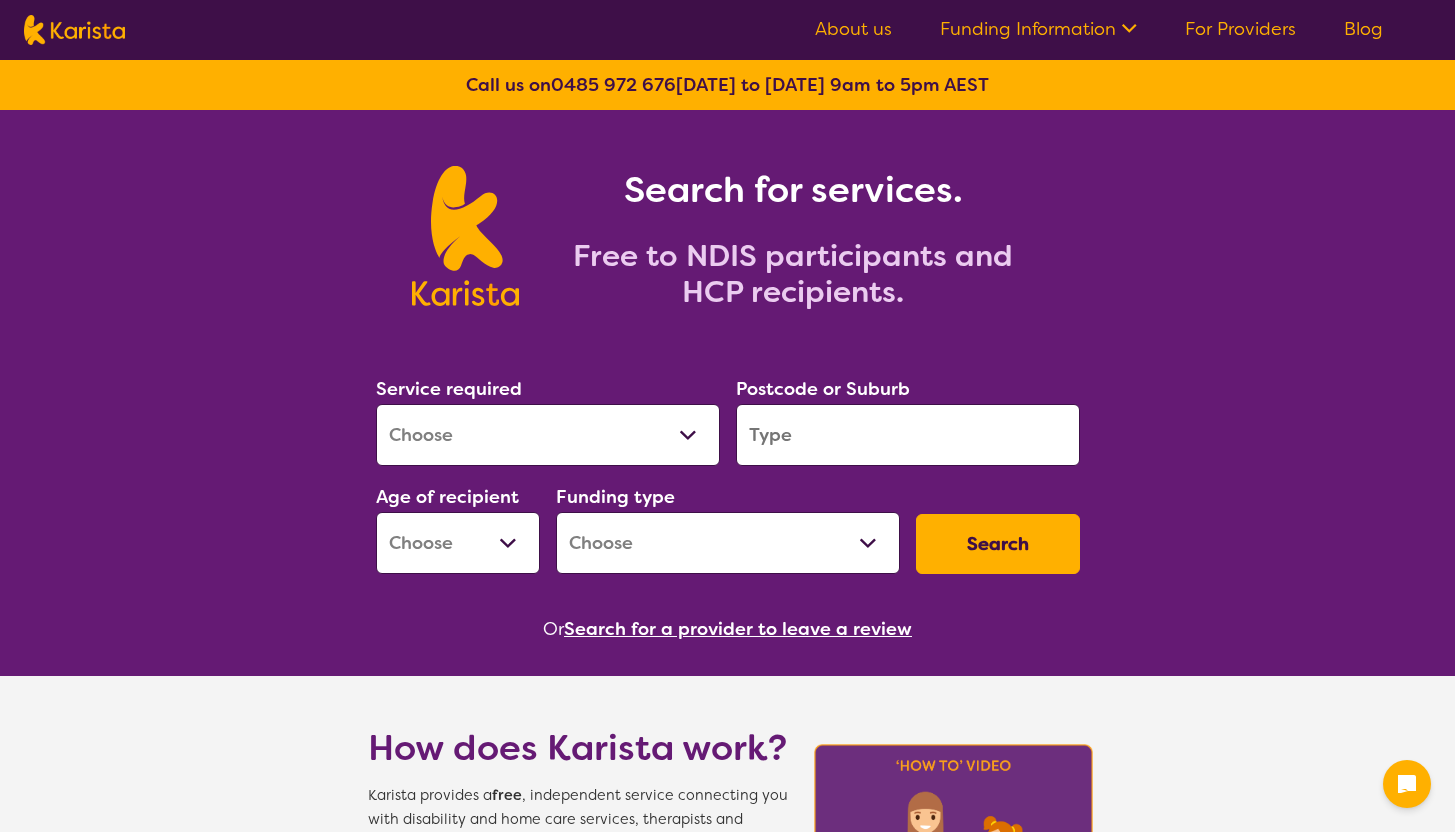 scroll, scrollTop: 0, scrollLeft: 0, axis: both 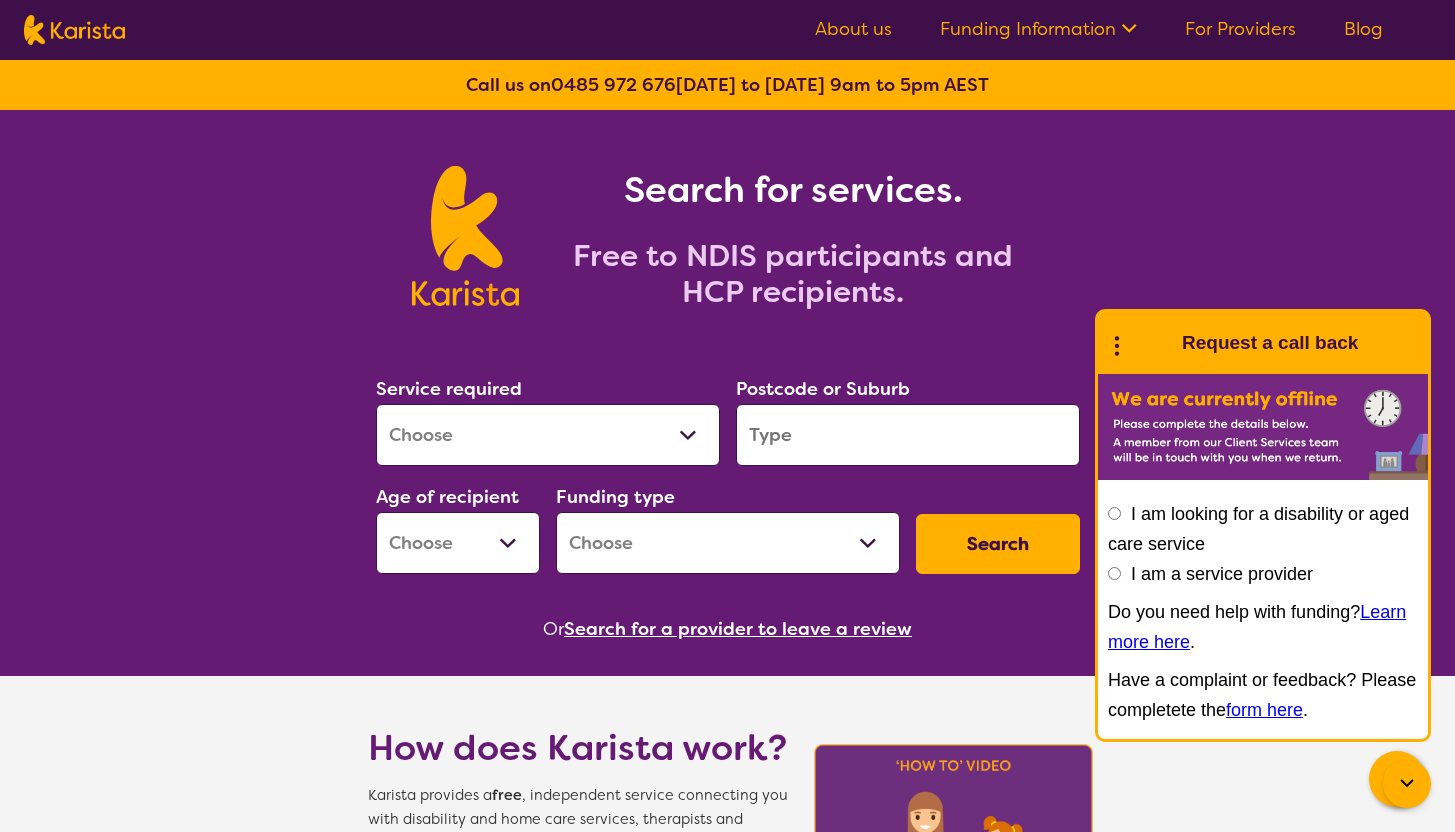 click on "I am a service provider" at bounding box center (1114, 573) 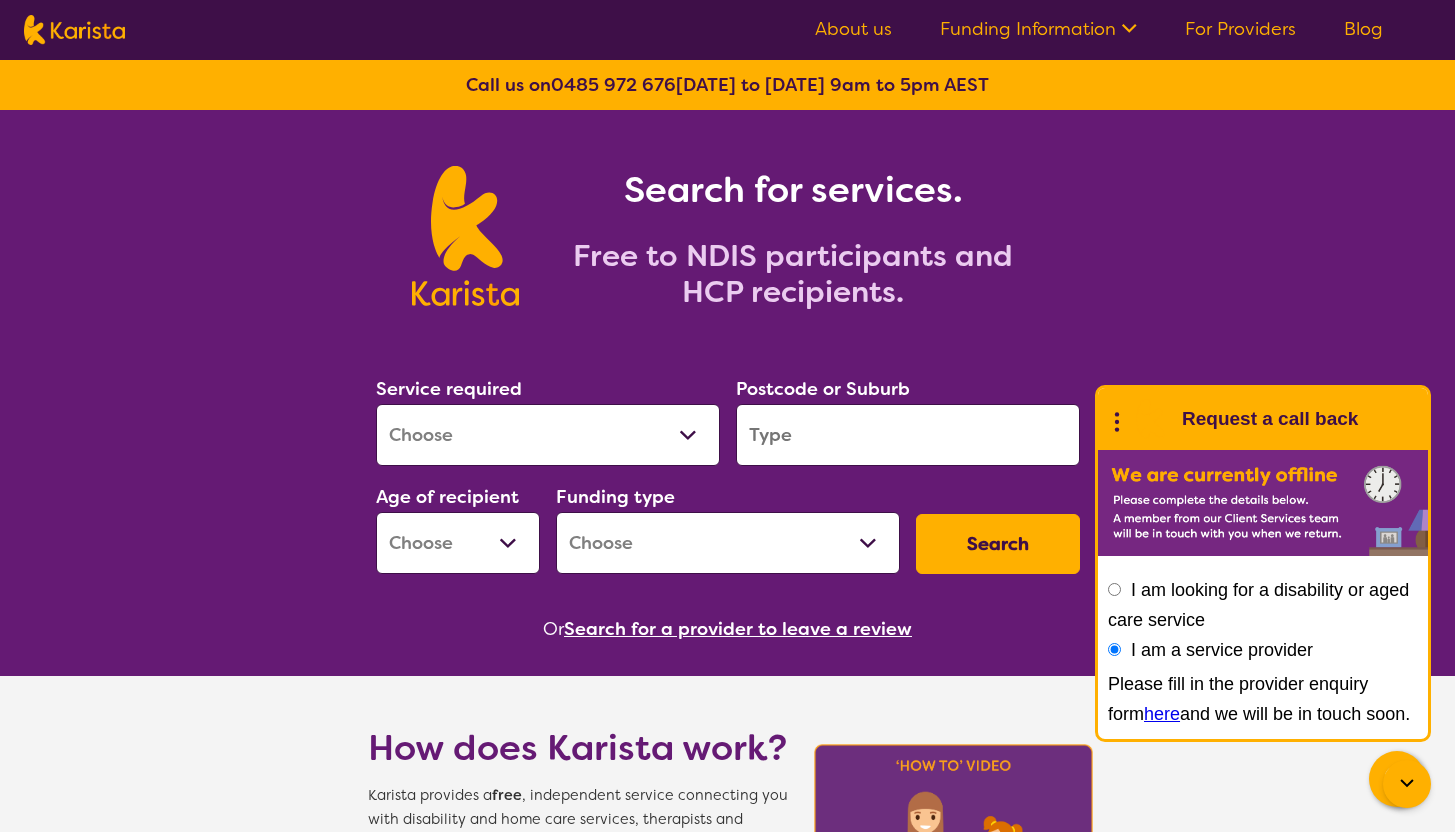 click on "Search for services. Free to NDIS participants and HCP recipients." at bounding box center (727, 214) 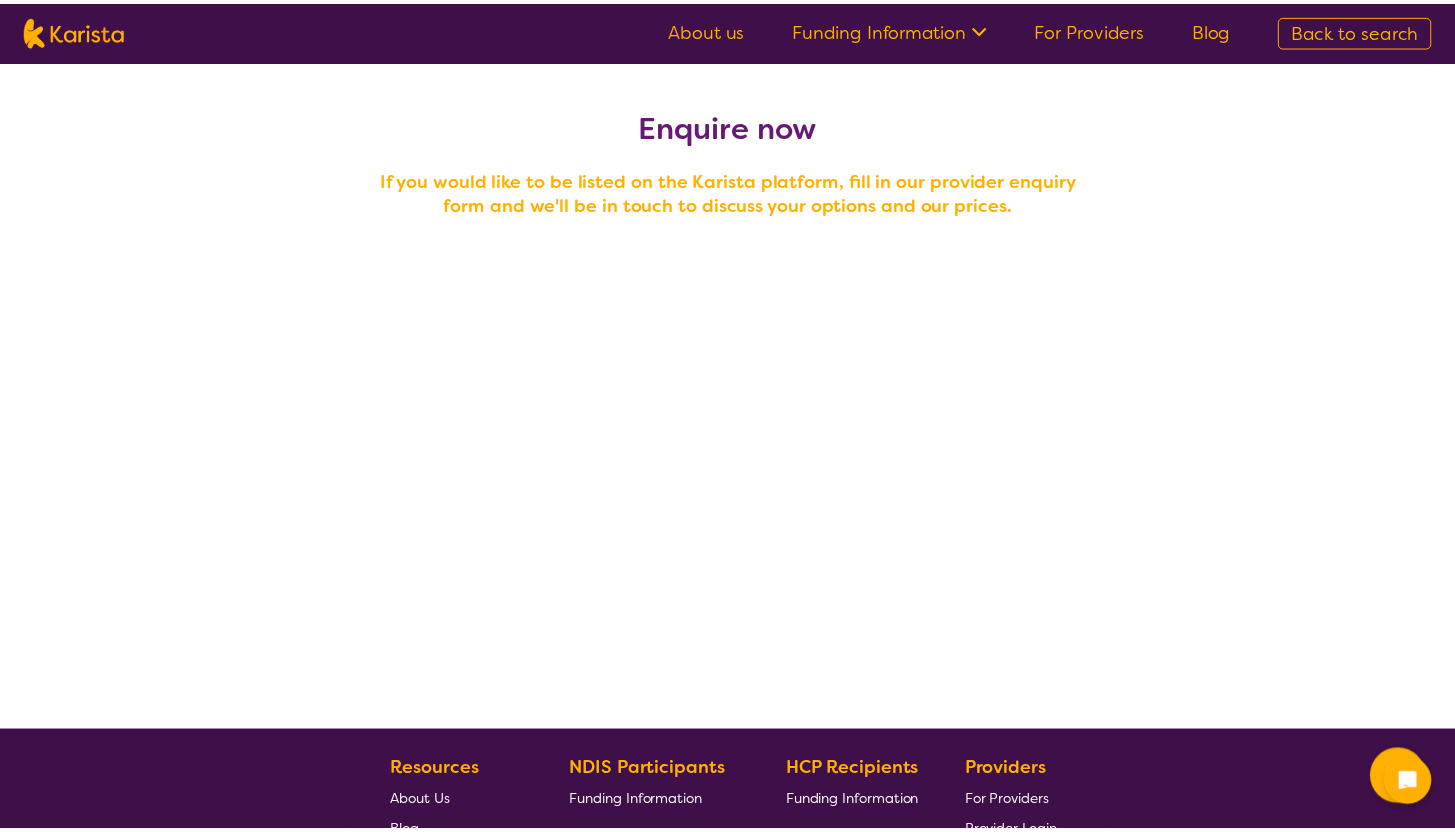scroll, scrollTop: 0, scrollLeft: 0, axis: both 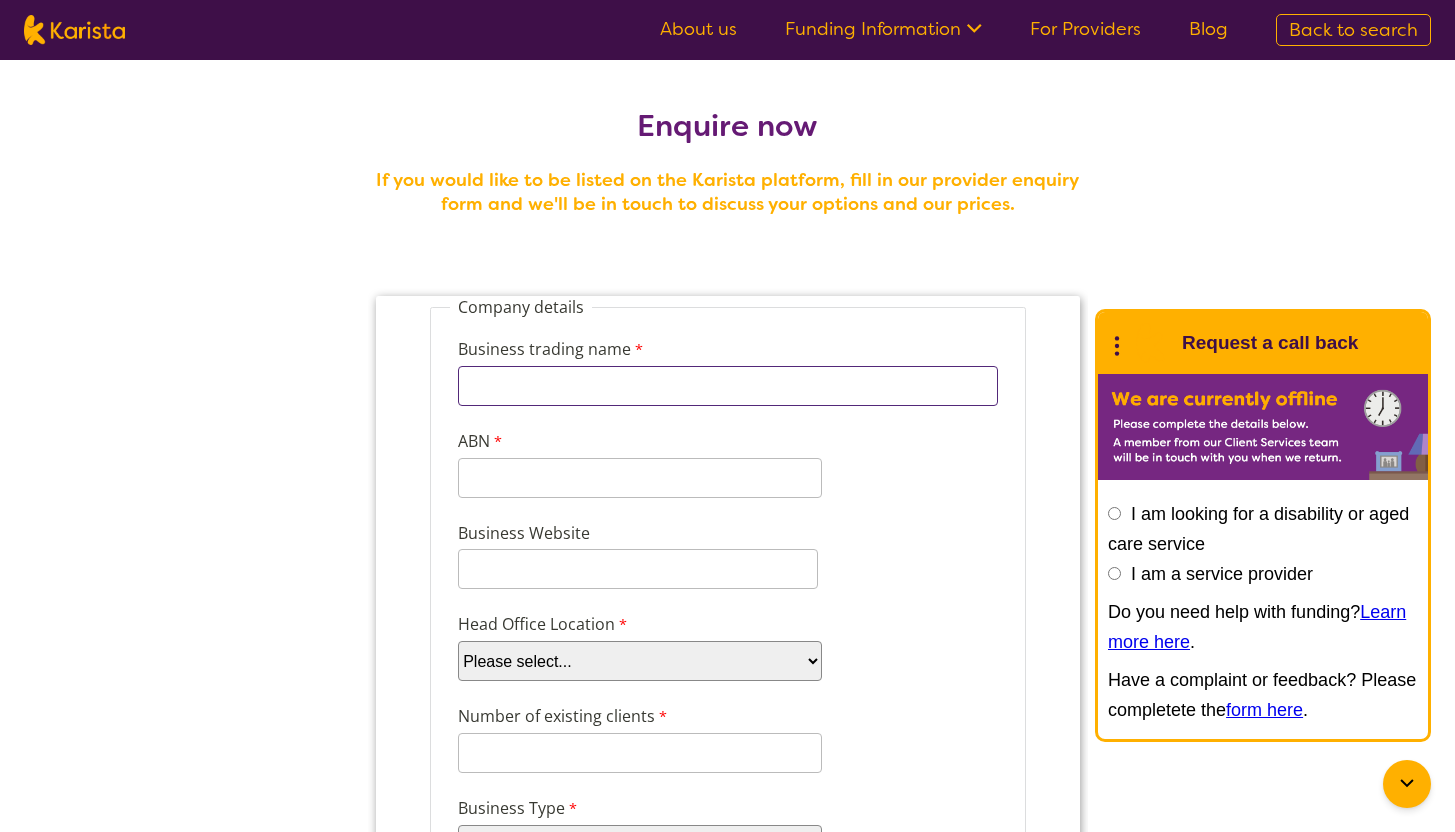 click on "Business trading name" at bounding box center (727, 386) 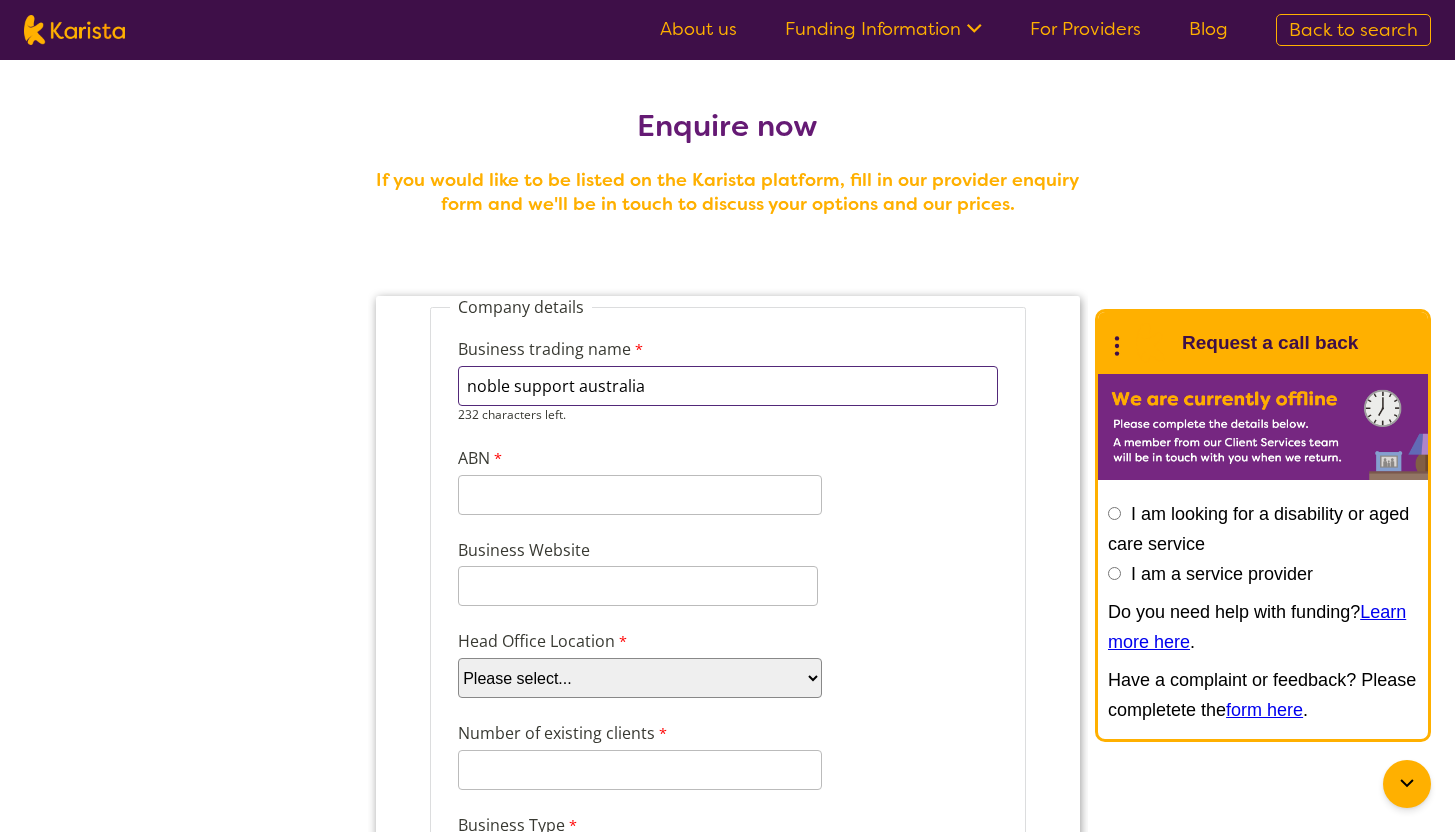 type on "noble support australia" 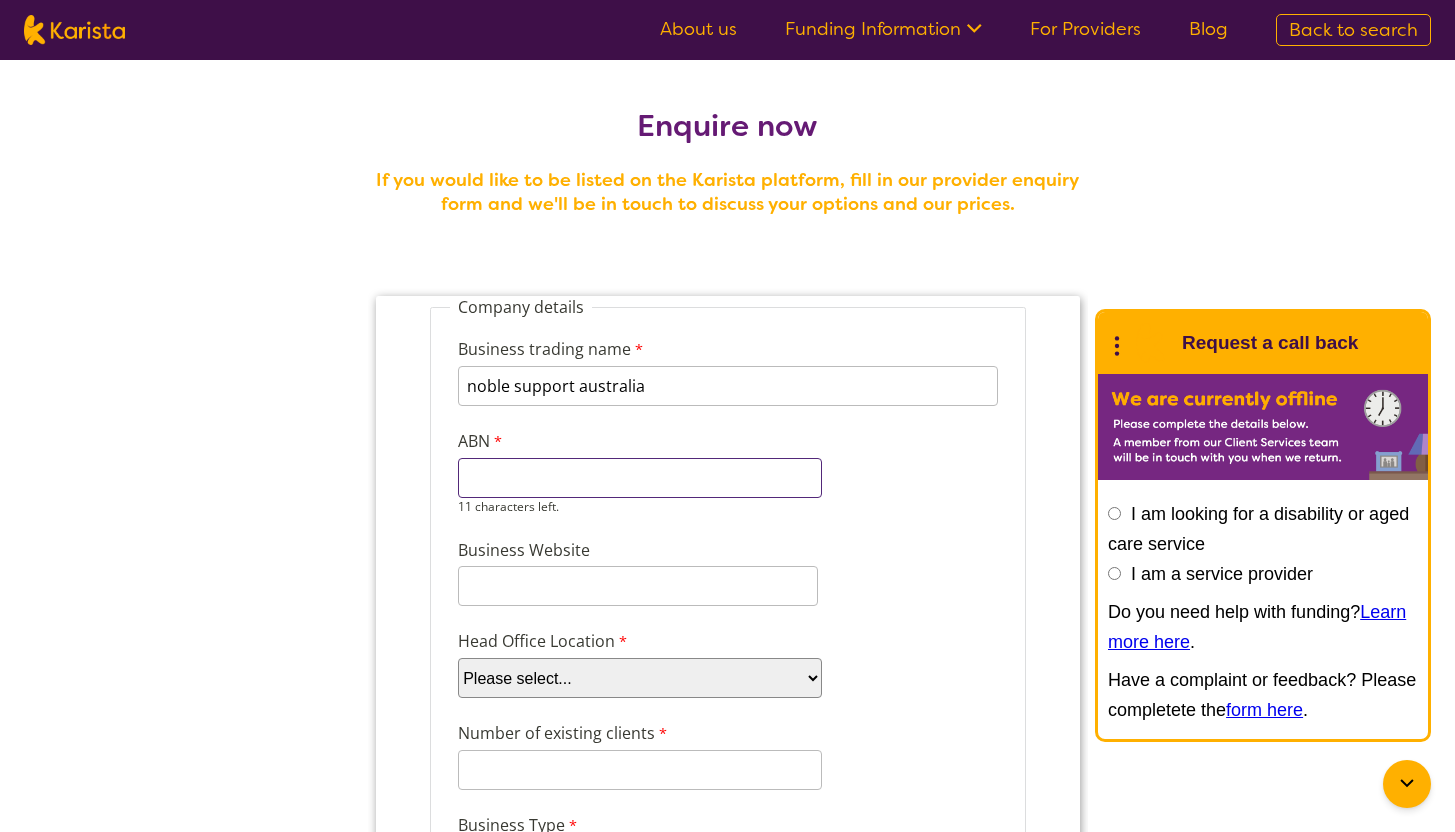 click on "ABN" at bounding box center (639, 478) 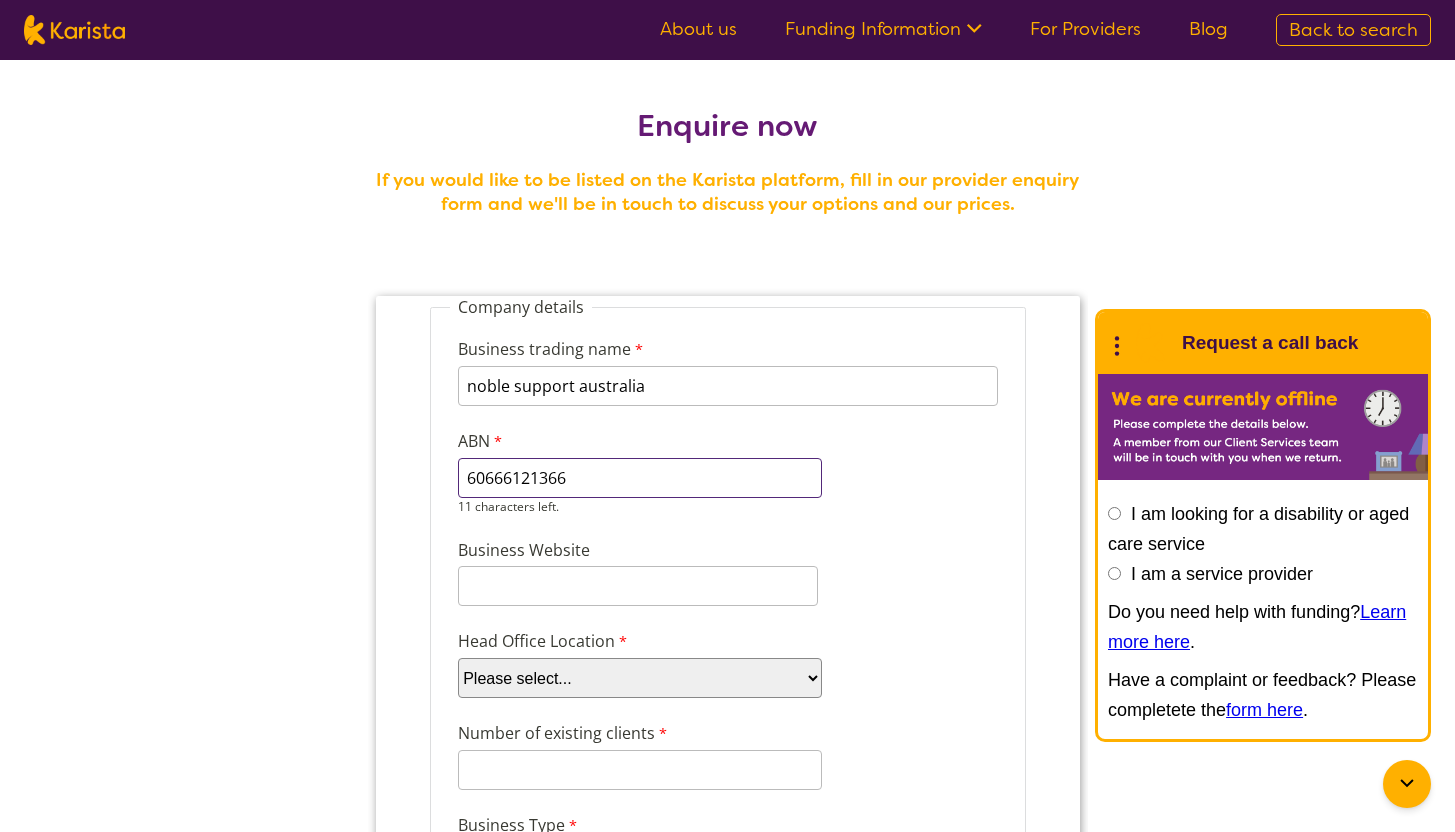type on "60666121366" 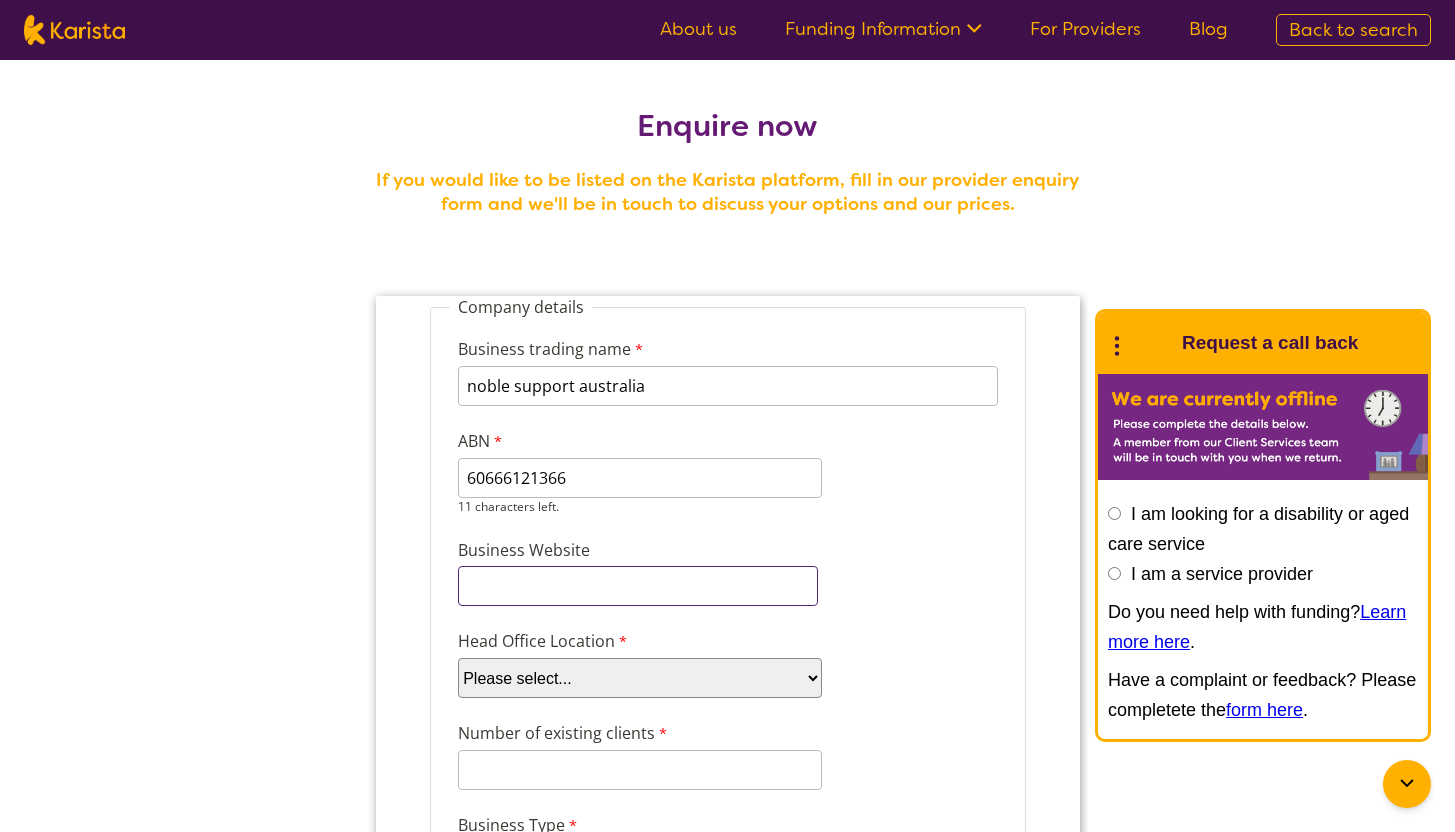 click on "Company details
Business trading name noble support australia 232 characters left.
ABN 60666121366 11 characters left.
Business Website
Head Office Location Please select...
ACT
NSW
NT
QLD
SA
TAS
VIC
WA
Number of existing clients 8 characters left.
Business Type Please select...
Company
Individual/Sole Trader
Other (please specify)
Other (please specify) 255 characters left.
What services do you provide? (Choose all that apply) Behaviour support Counselling Dietitian Domestic and home help Exercise physiology Home Care Package NDIS Plan management NDIS Support Coordination Nursing services Occupational therapy Personal care Physiotherapy Podiatry Psychology Psychosocial recovery coach Respite Skills support - school, work, life Social activities Speech therapy Support worker Supported independent living Other
Other services (please describe)
Which states do you operate in?  Australian Capital Territory New South Wales" at bounding box center [727, 1254] 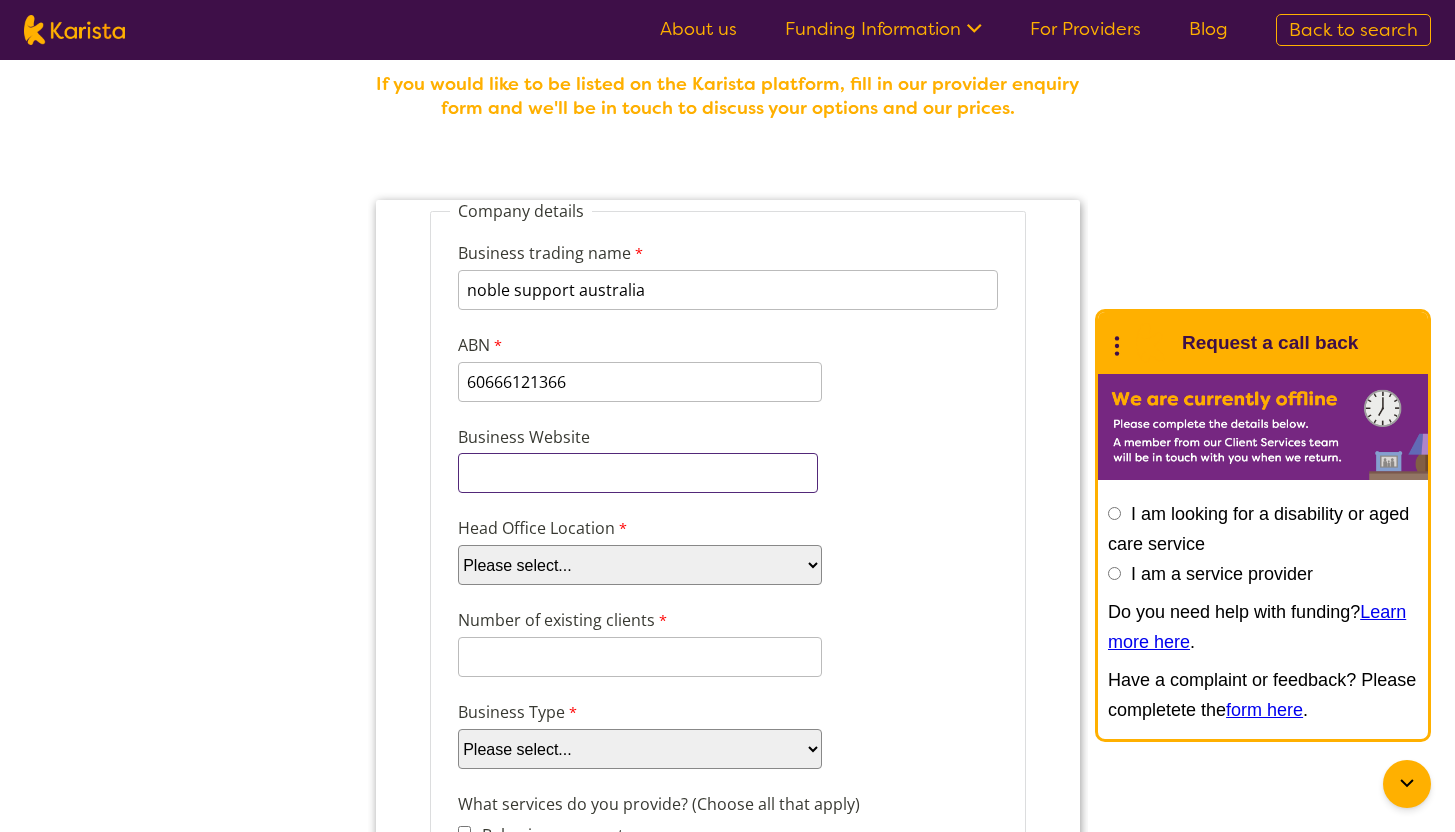 scroll, scrollTop: 318, scrollLeft: 0, axis: vertical 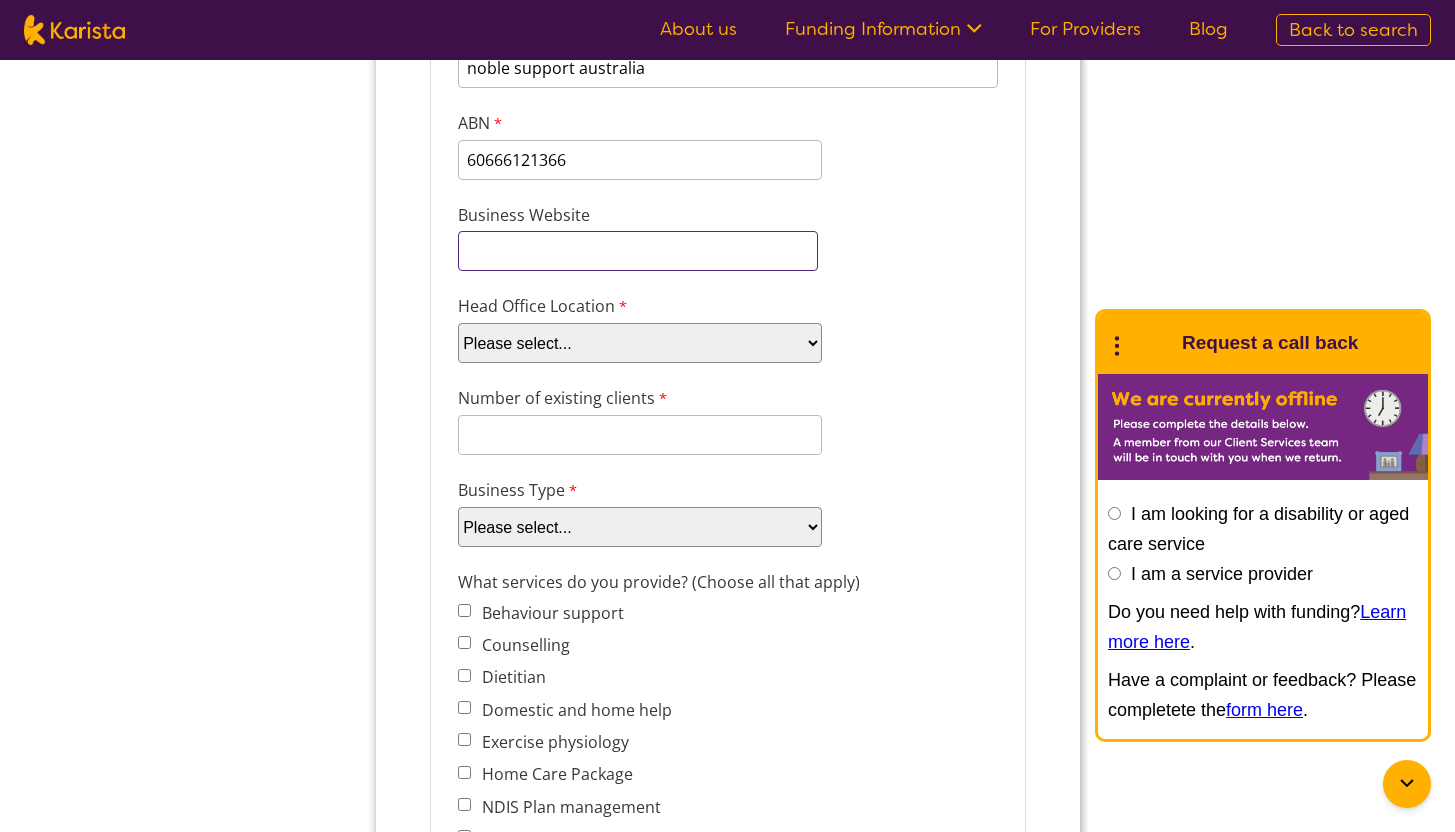 click on "Business Website" at bounding box center [637, 251] 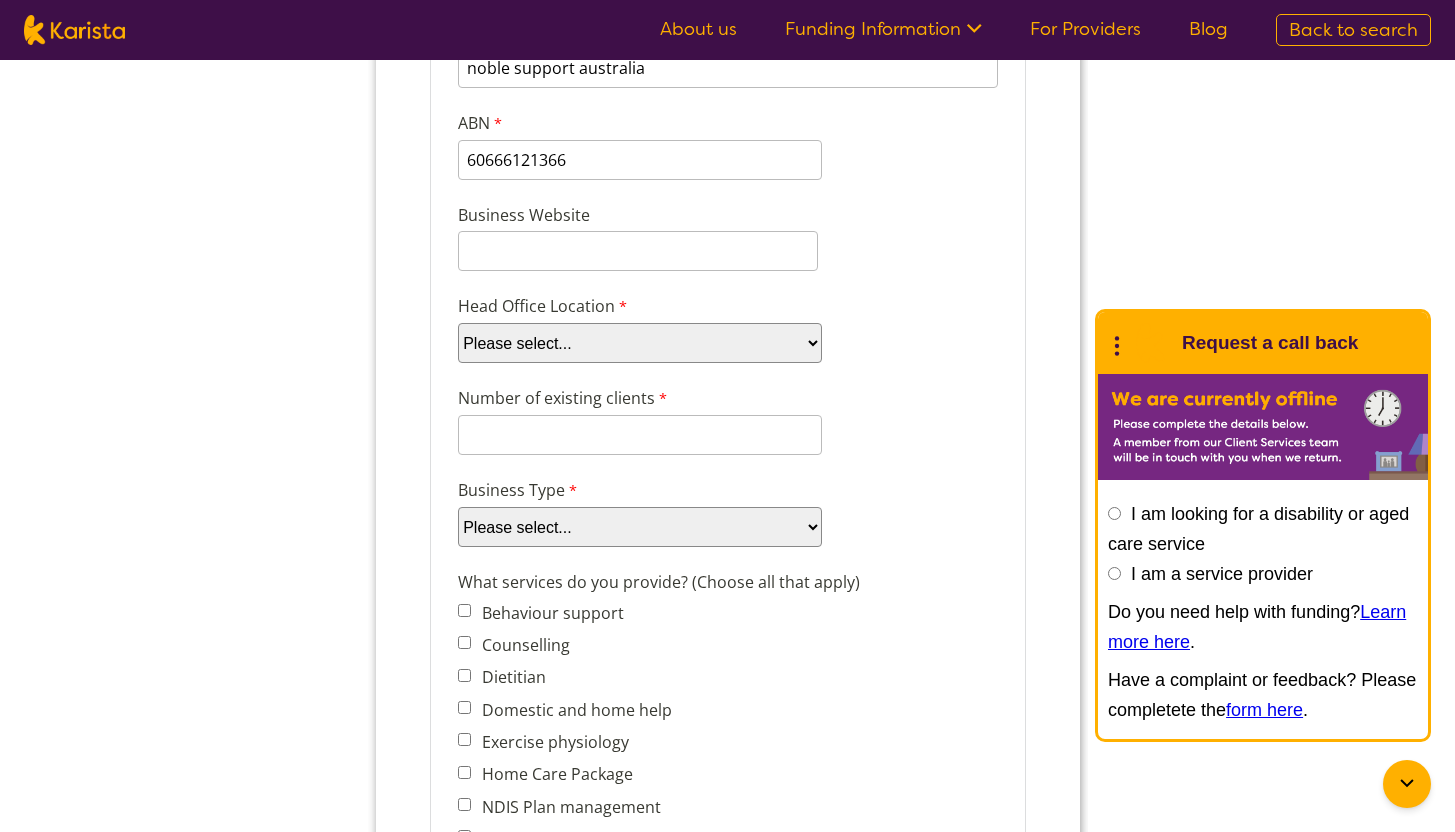 click on "Please select...
ACT
NSW
NT
QLD
SA
TAS
VIC
WA" at bounding box center [639, 343] 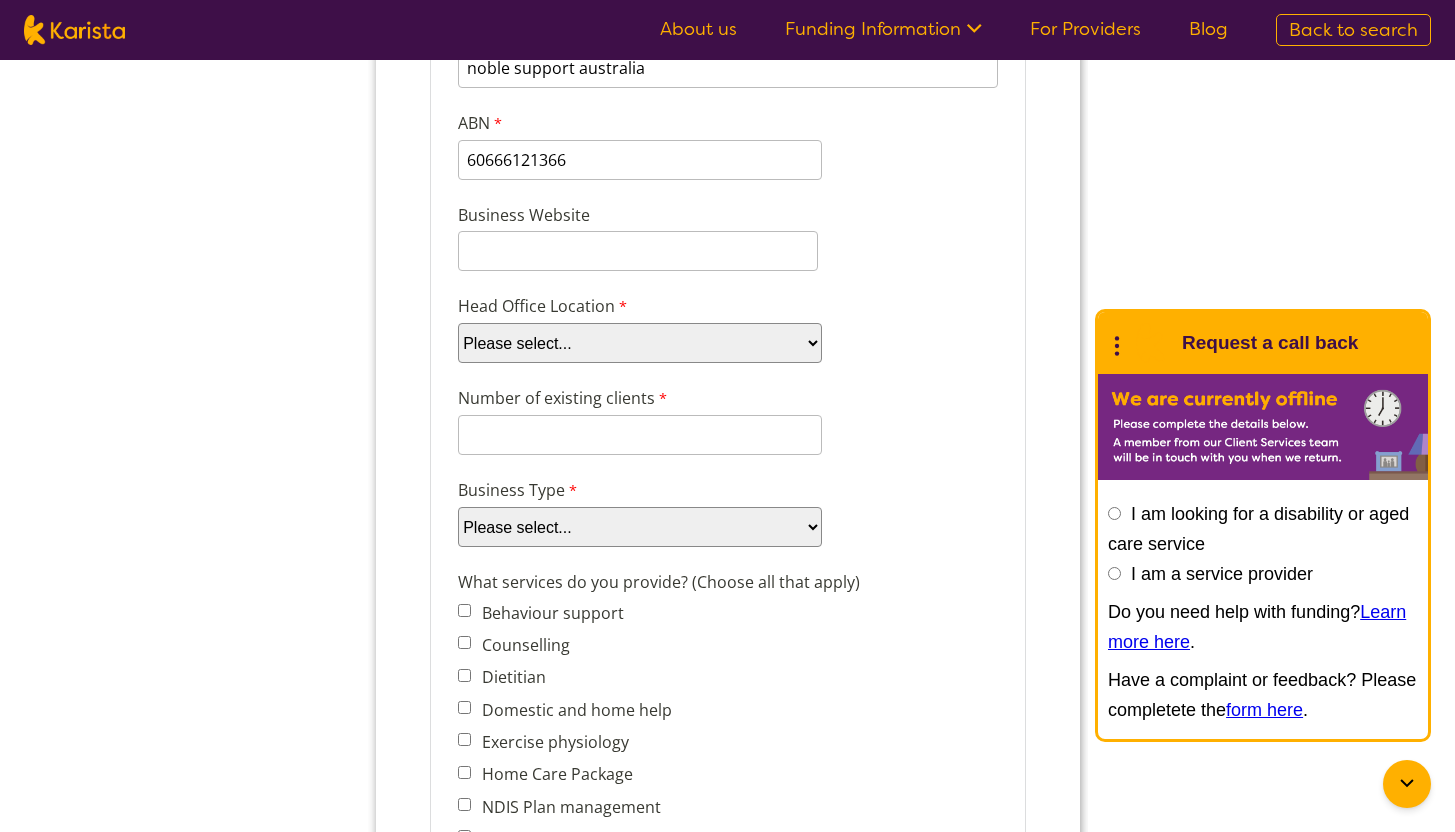 select on "tfa_100" 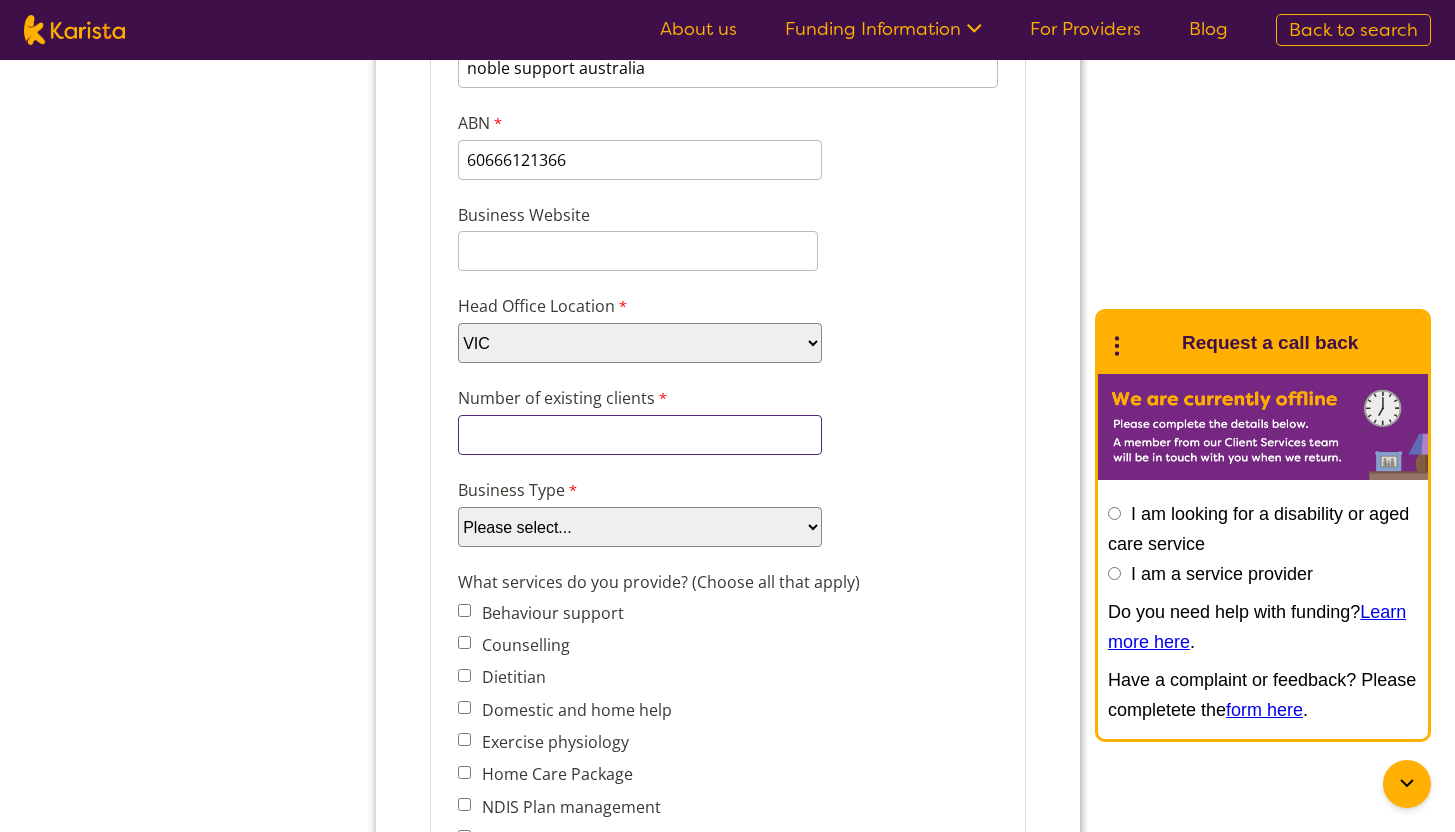 click on "Number of existing clients" at bounding box center [639, 435] 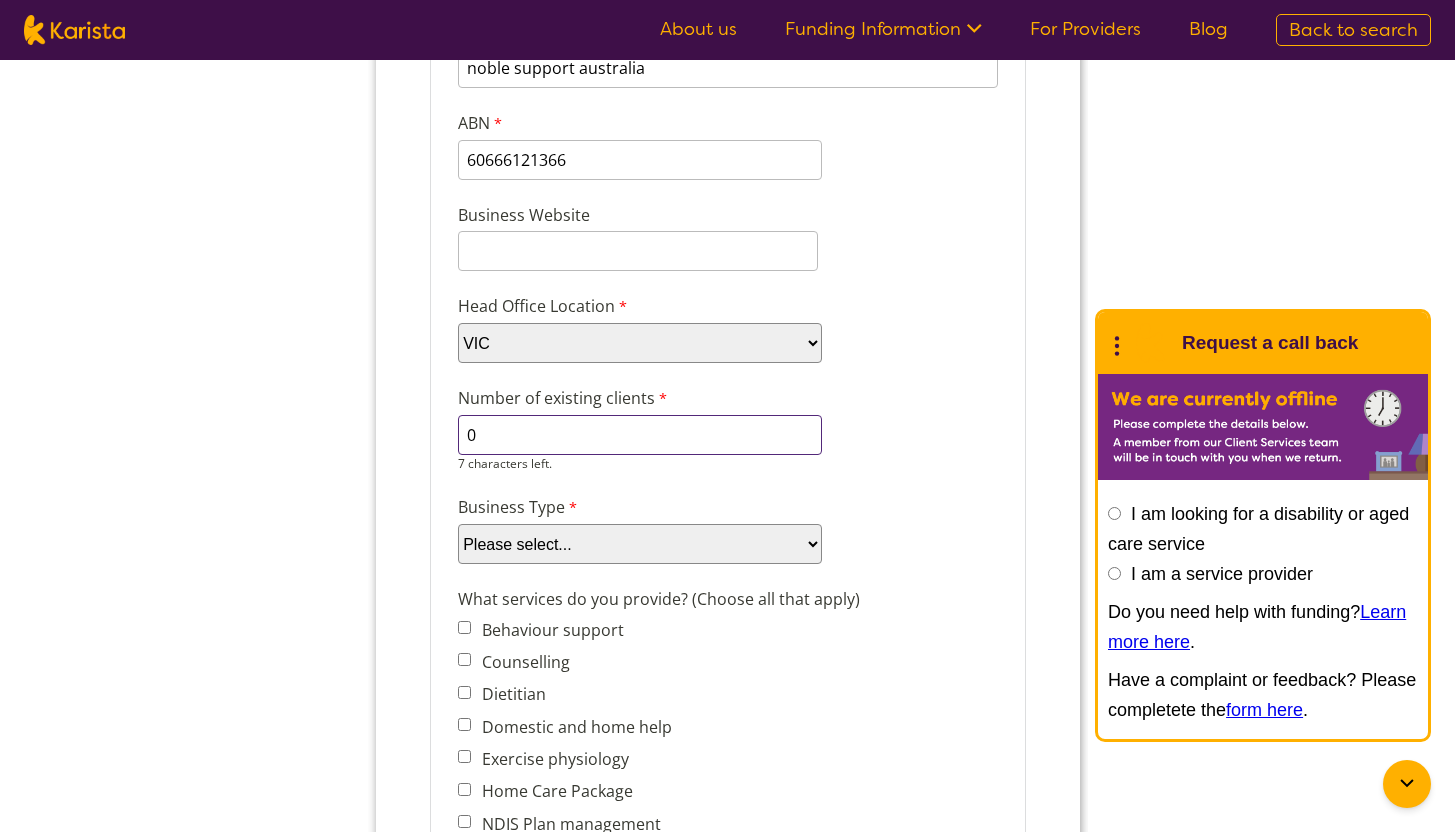 type on "0" 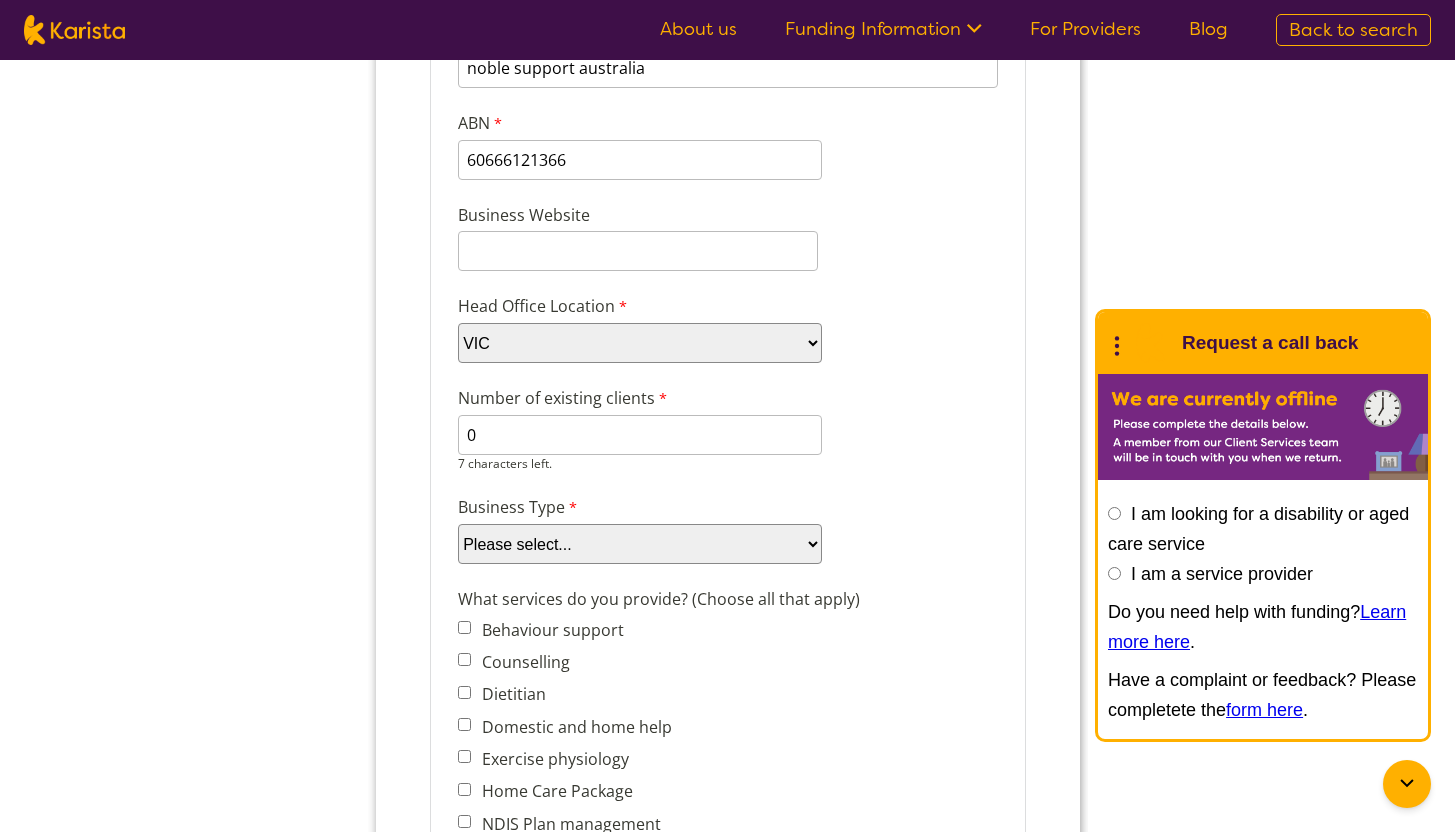 click on "Please select...
Company
Individual/Sole Trader
Other (please specify)" at bounding box center [639, 544] 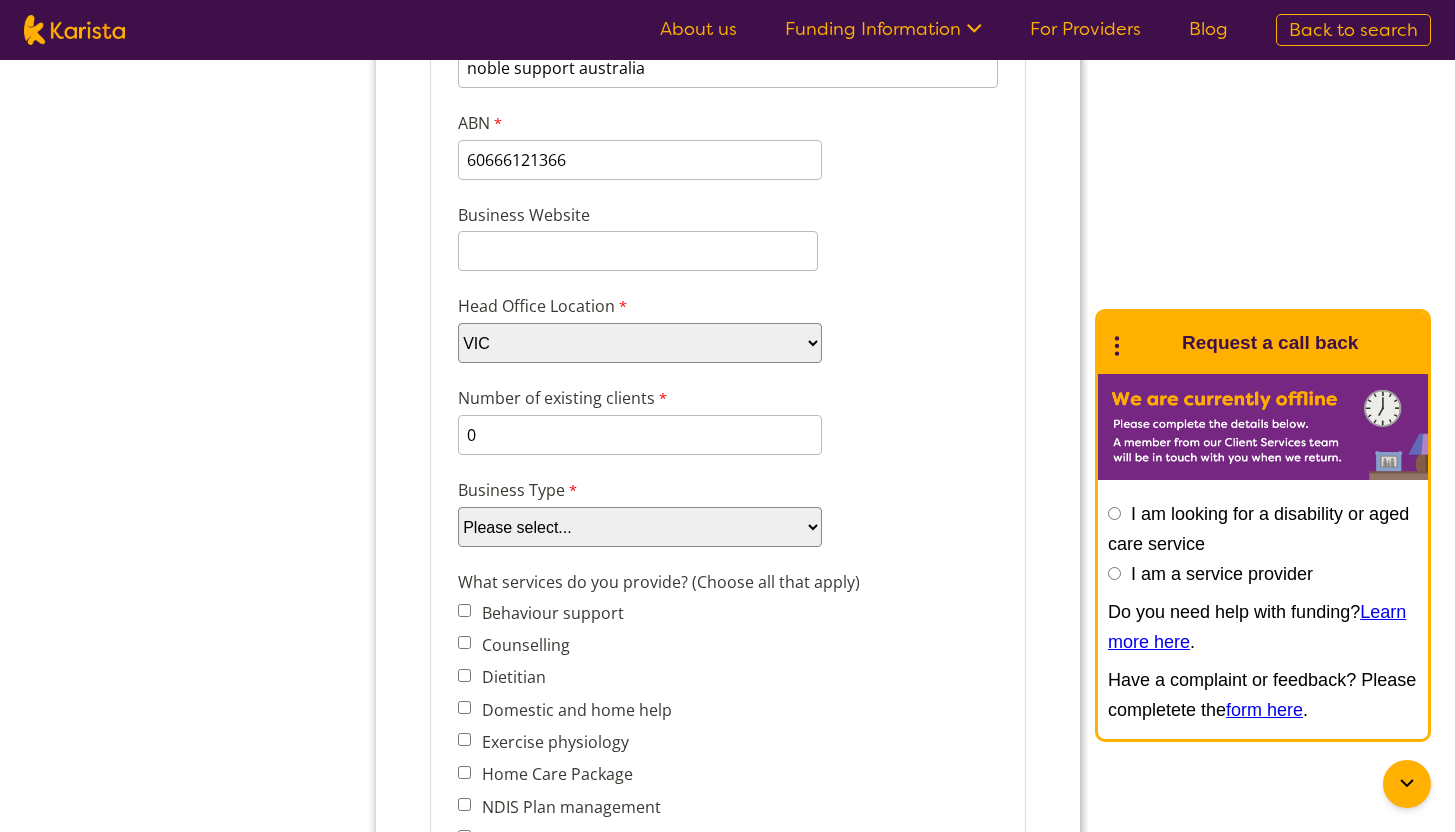 select on "tfa_87" 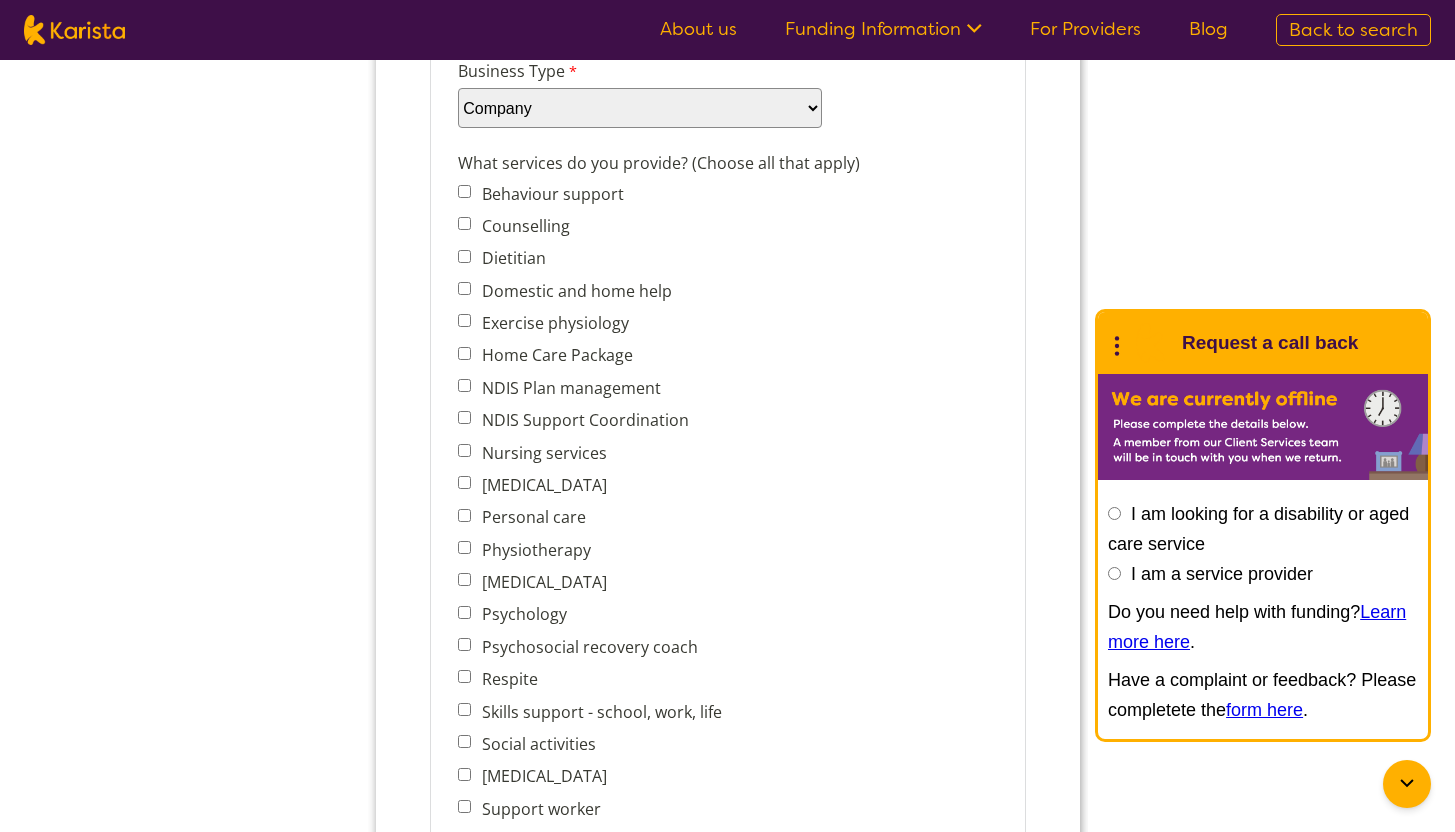 scroll, scrollTop: 738, scrollLeft: 0, axis: vertical 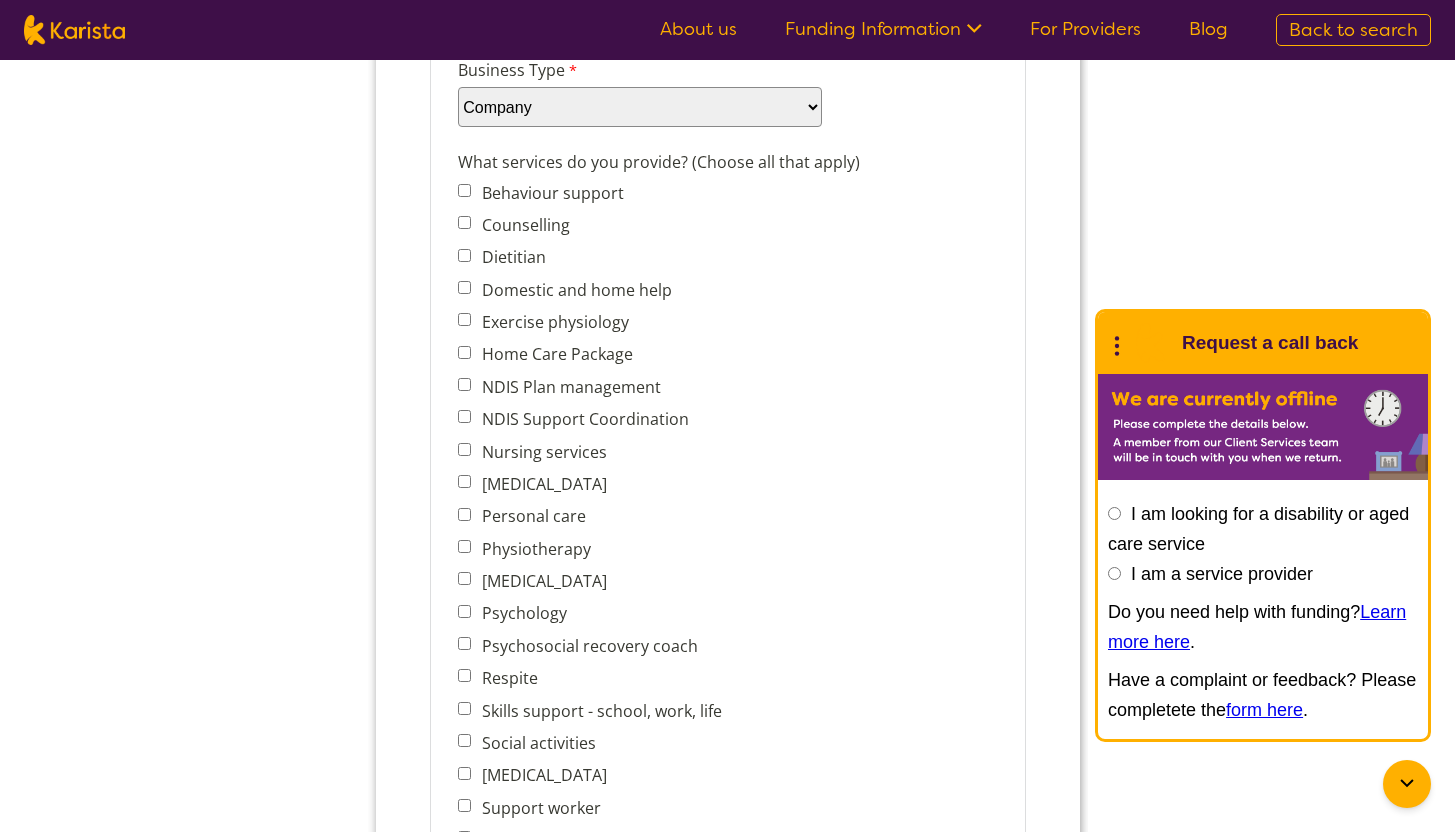 click on "NDIS Support Coordination" at bounding box center (463, 416) 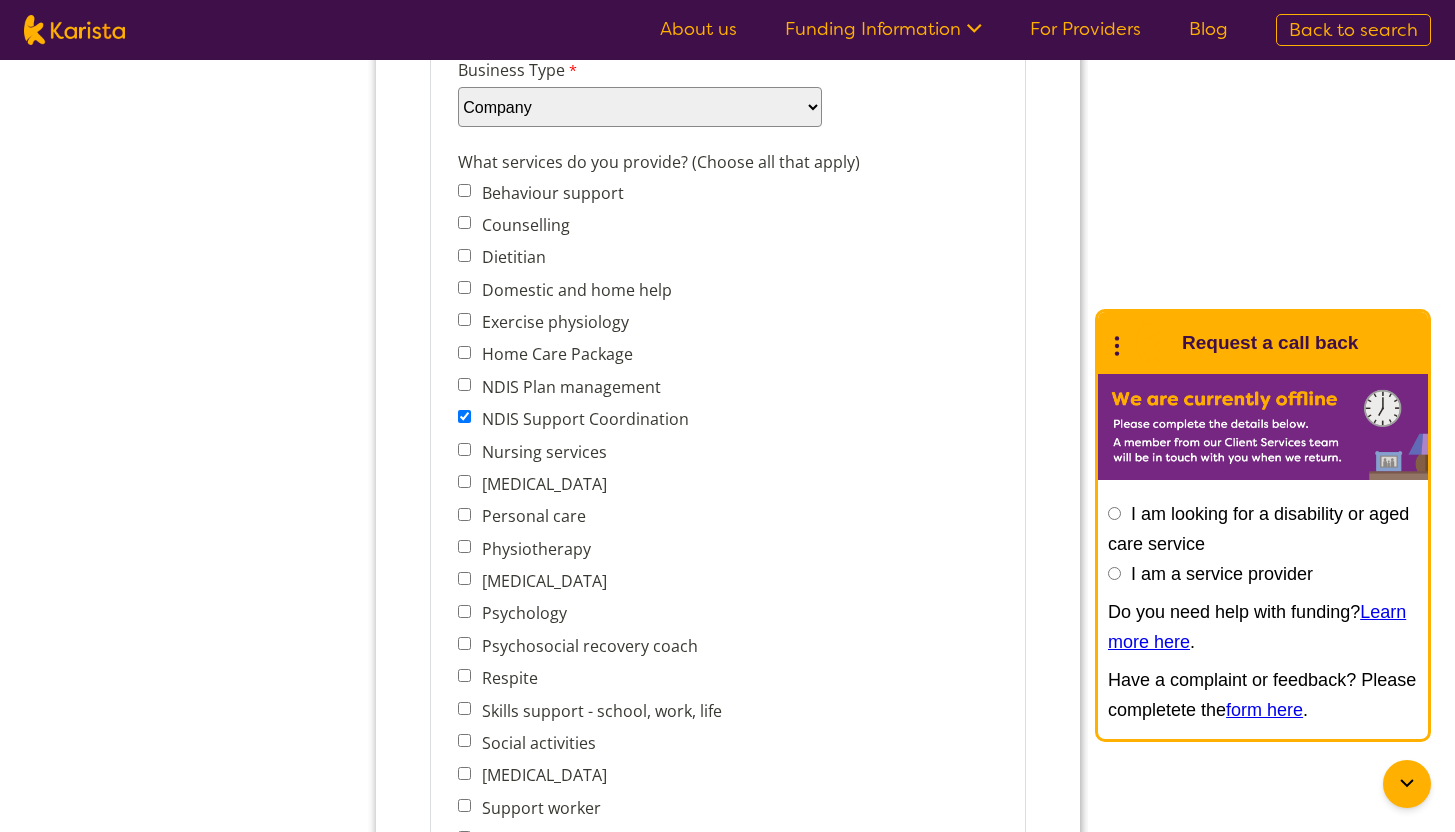 click on "NDIS Plan management" at bounding box center [463, 384] 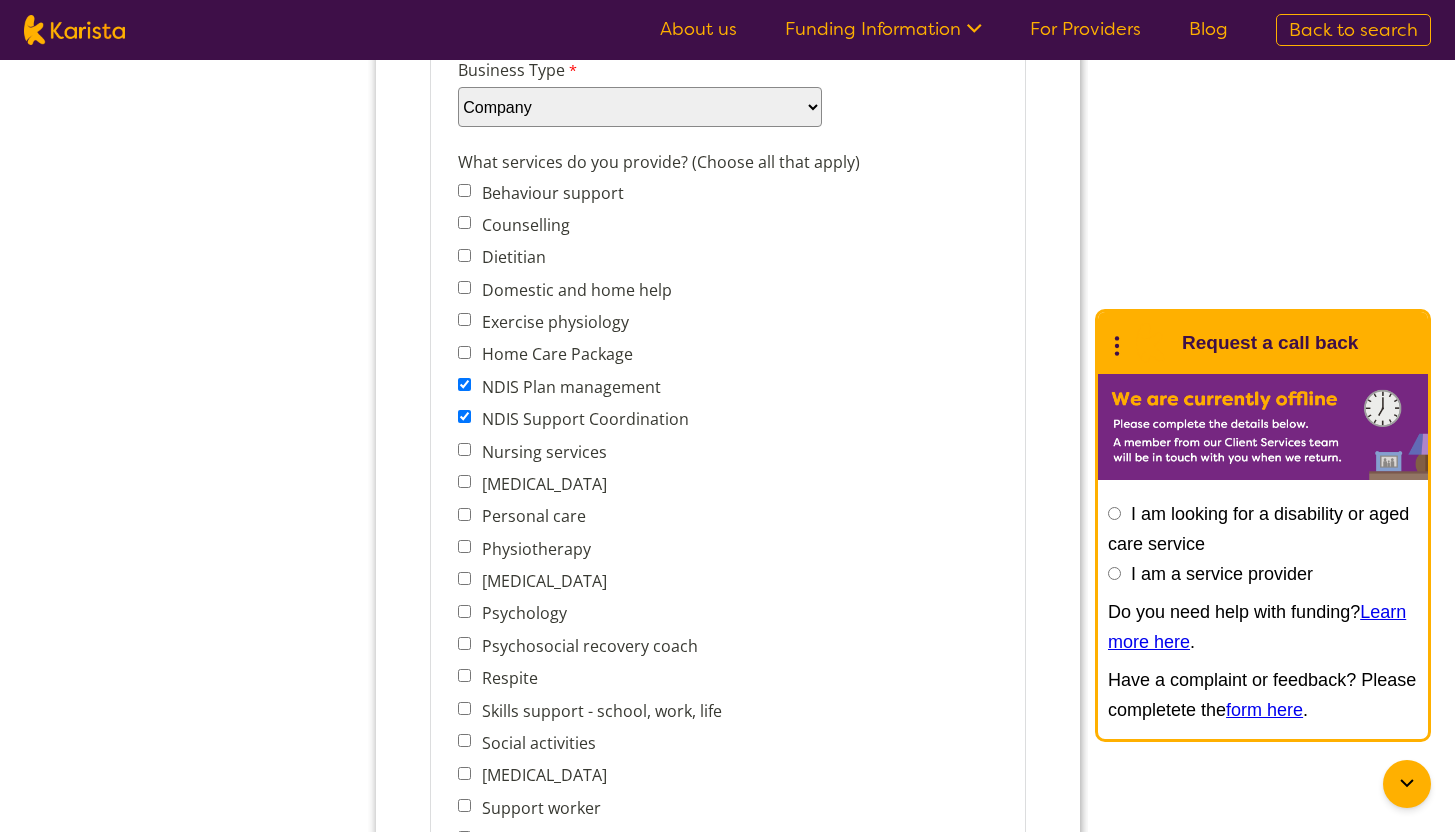 click on "Home Care Package" at bounding box center [463, 352] 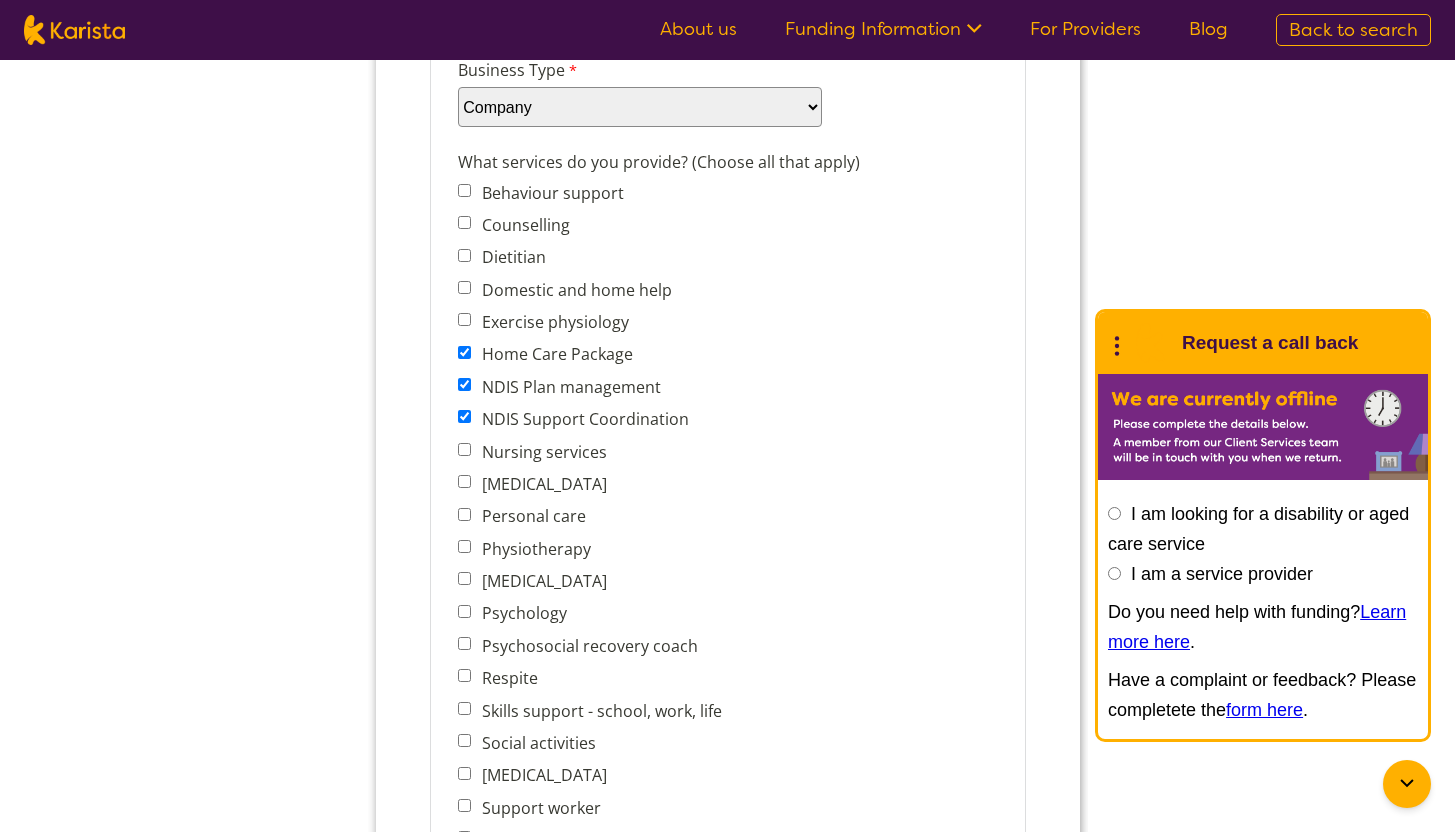 click on "Personal care" at bounding box center [463, 514] 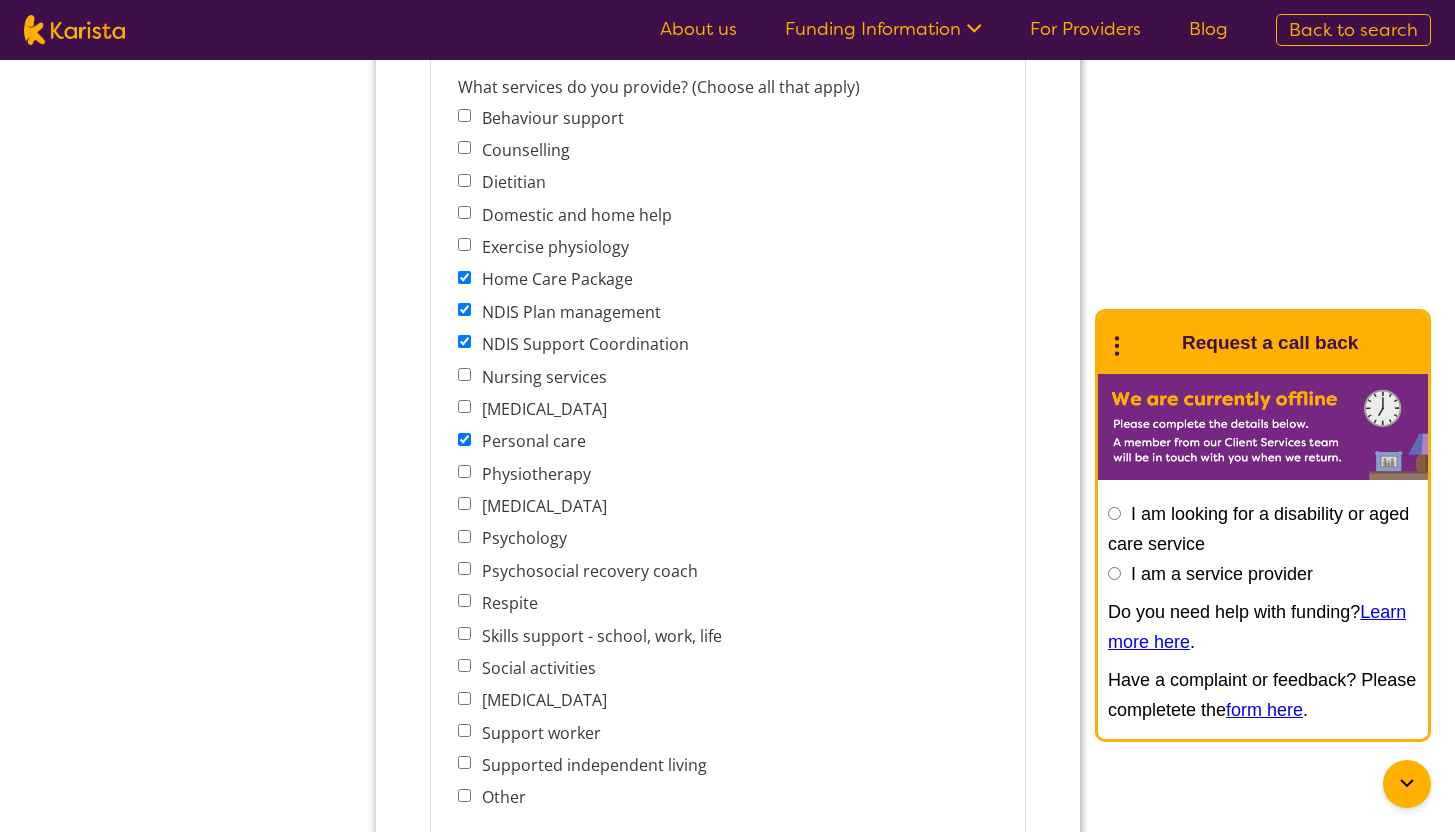 scroll, scrollTop: 817, scrollLeft: 0, axis: vertical 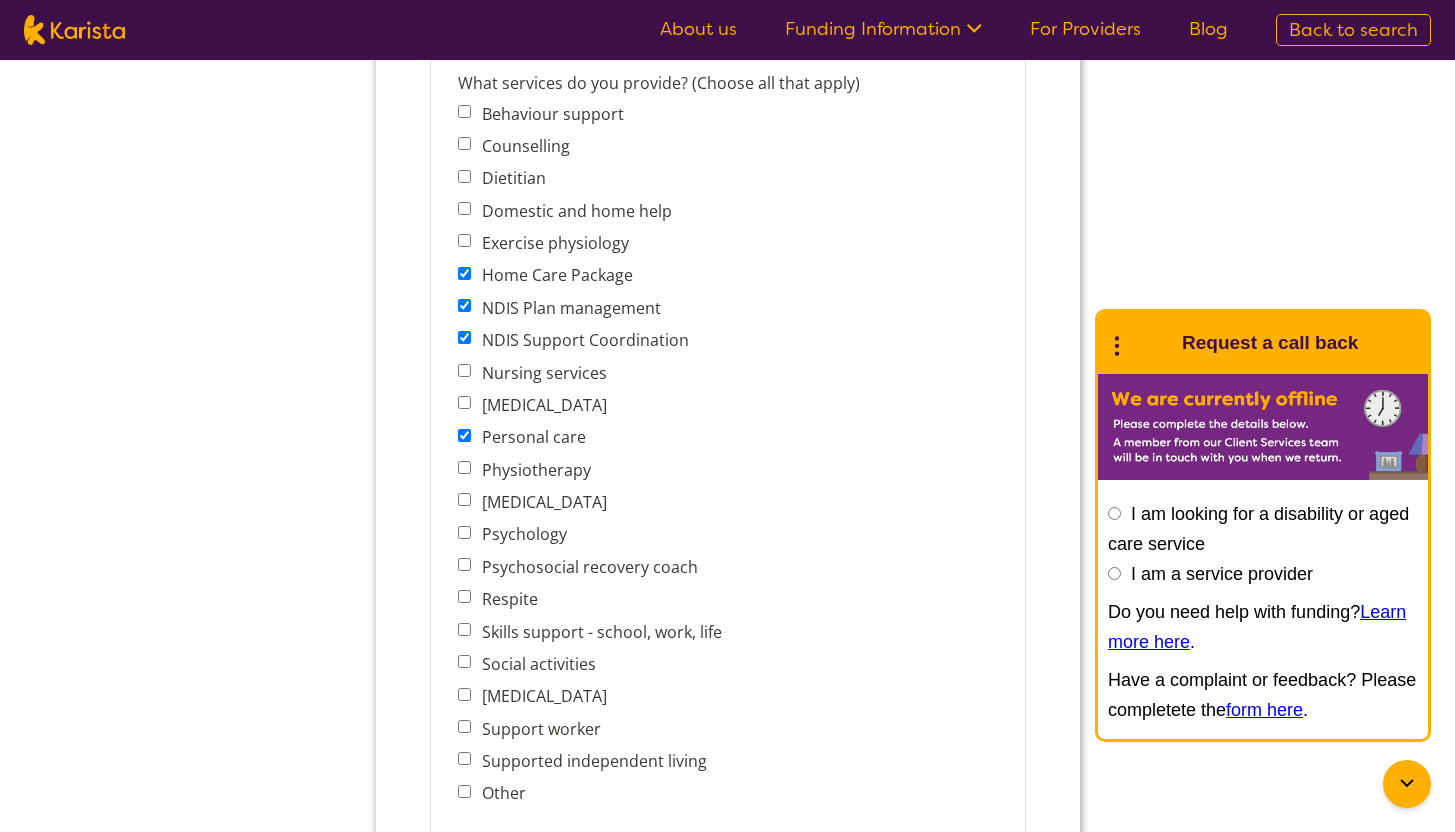 click on "Respite" at bounding box center [463, 596] 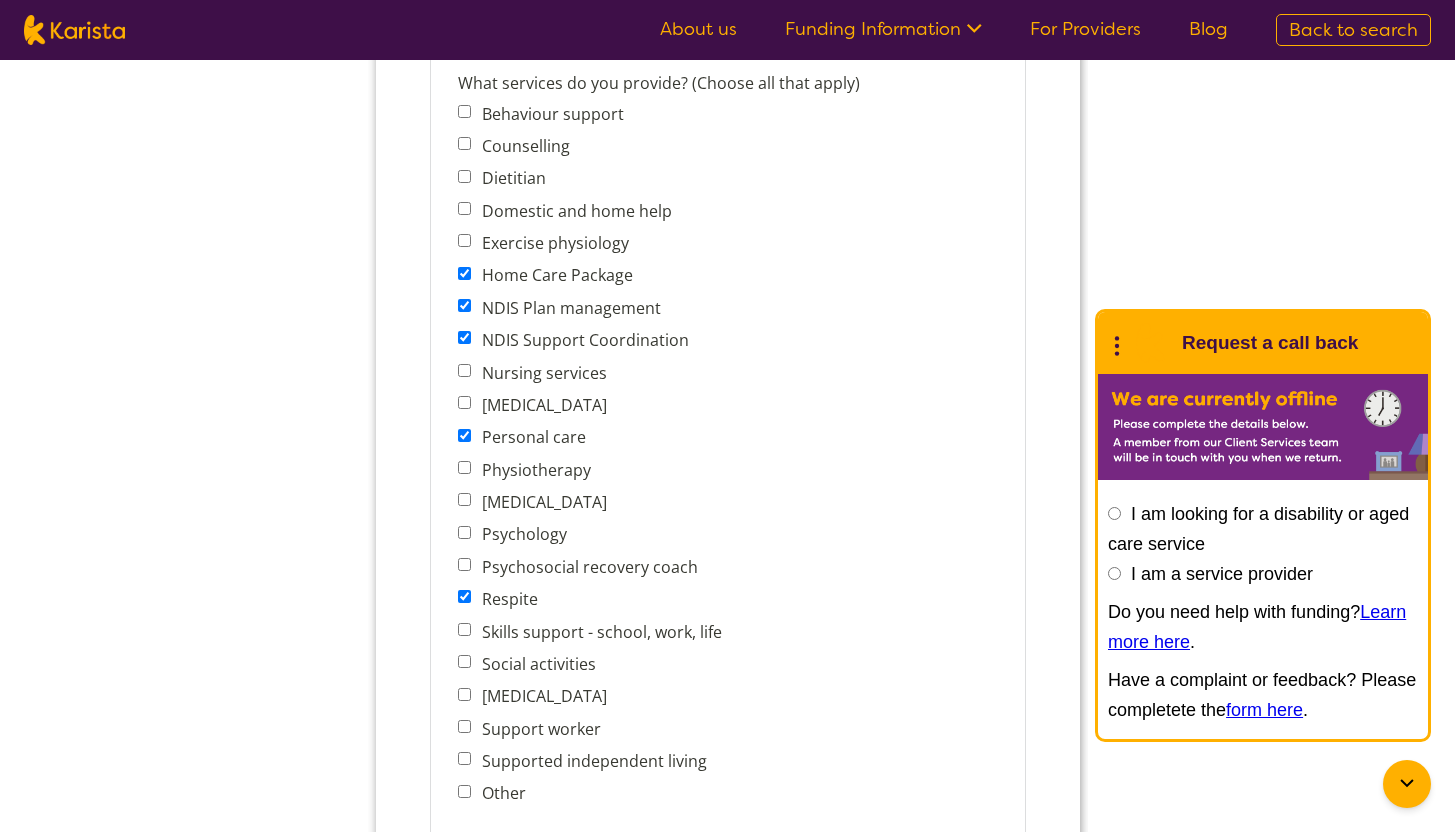 click on "Supported independent living" at bounding box center [463, 758] 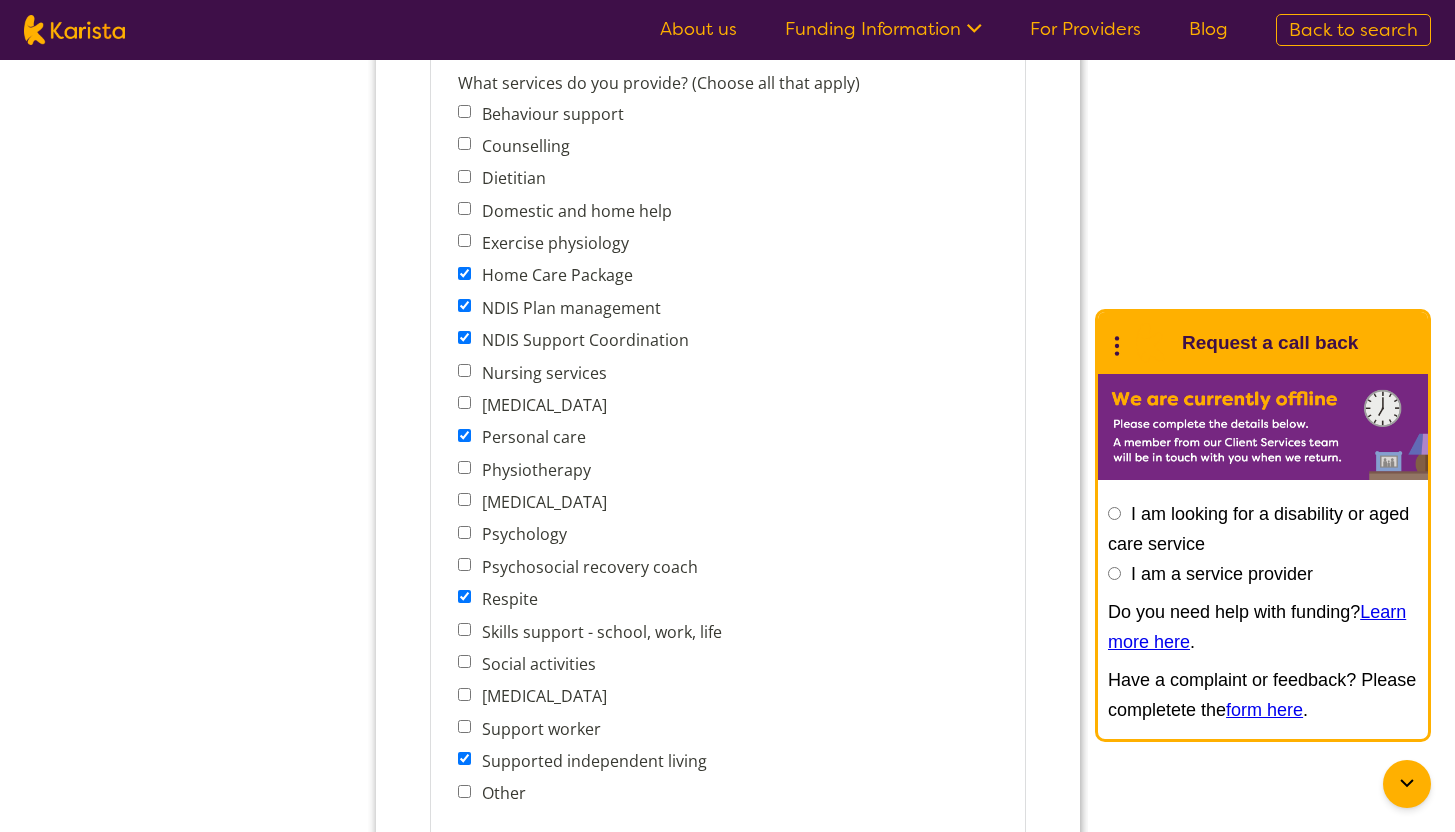 click on "Support worker" at bounding box center [594, 729] 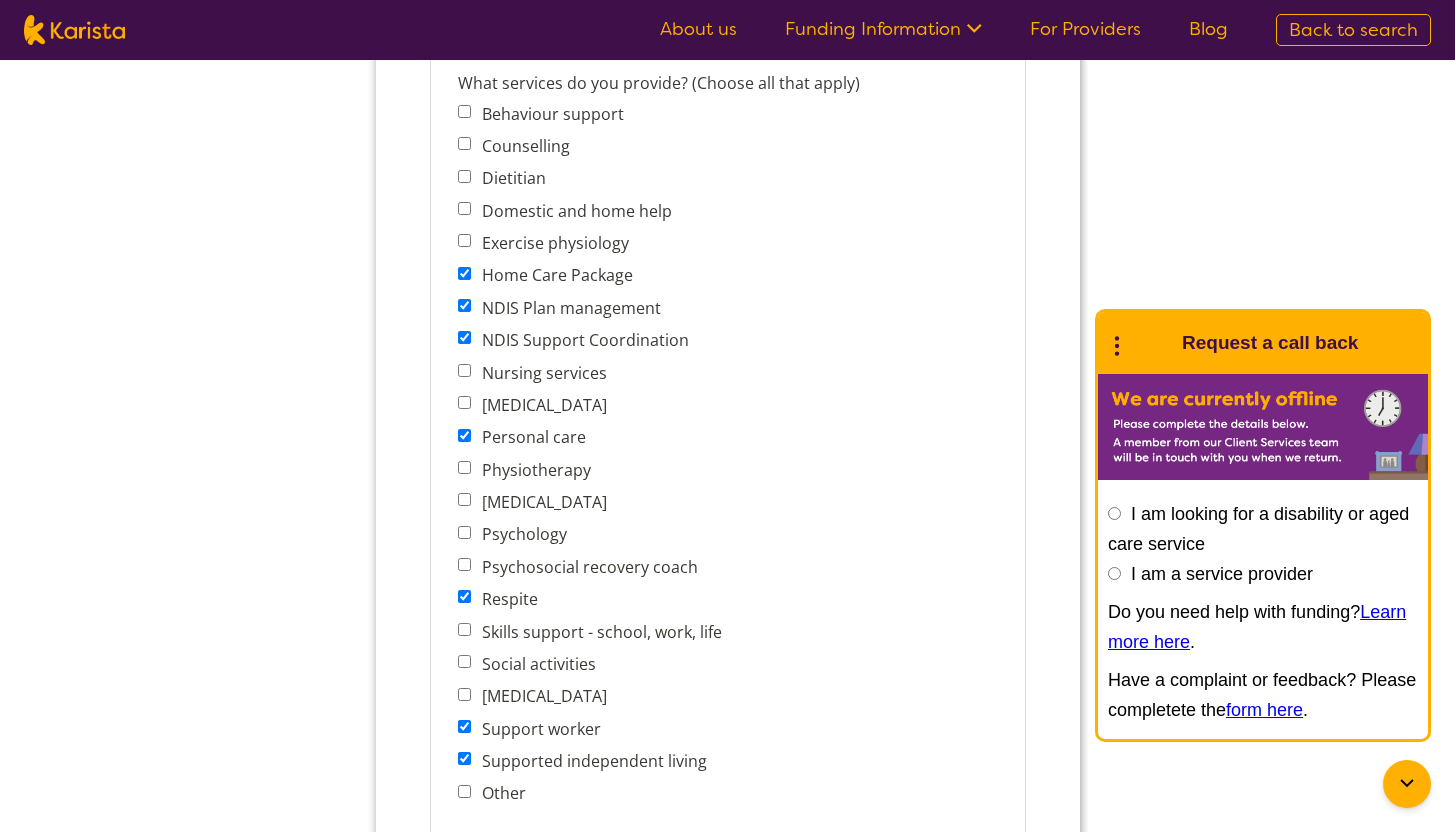 click on "Social activities" at bounding box center (594, 664) 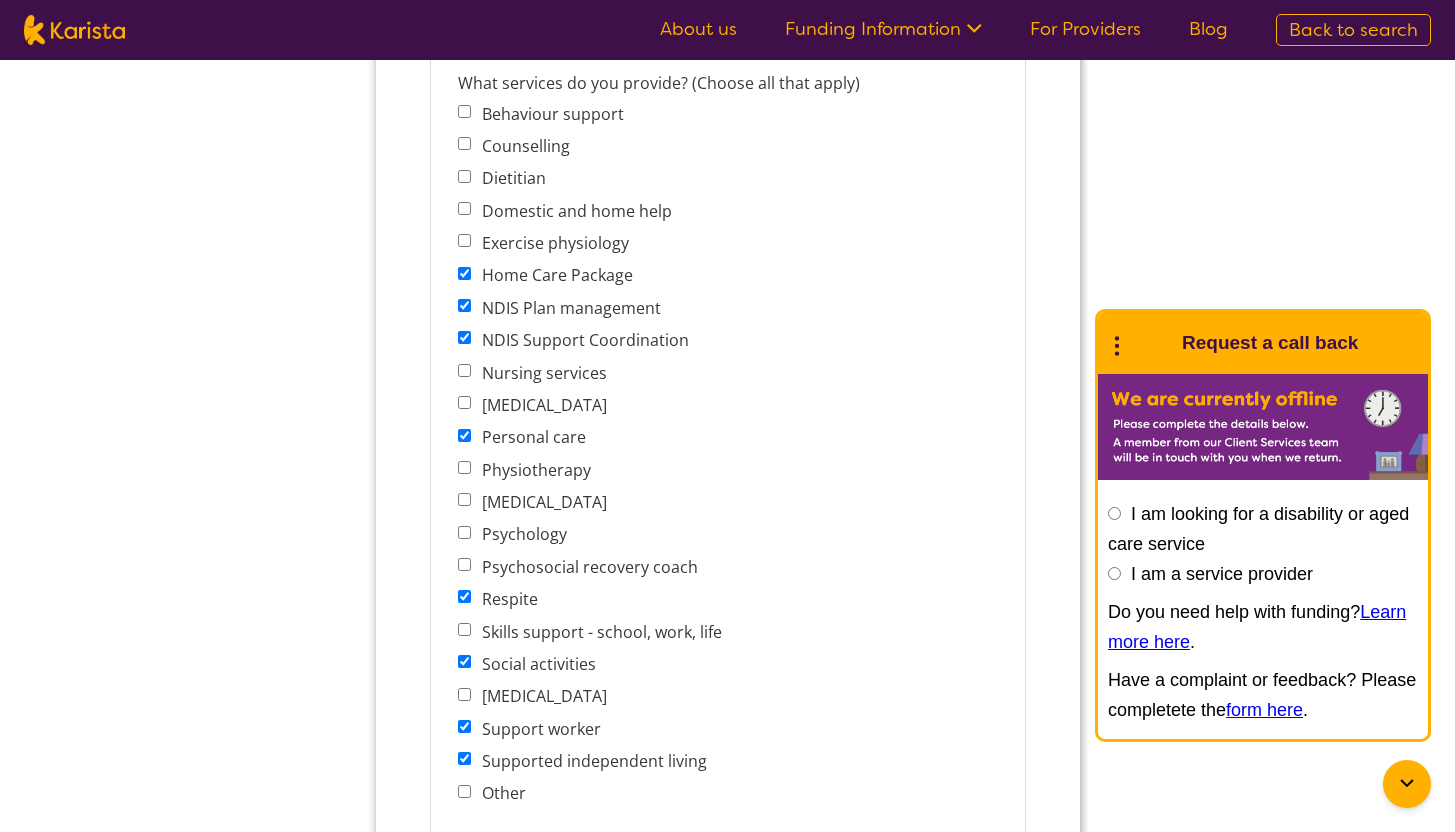 click on "Skills support - school, work, life" at bounding box center [594, 631] 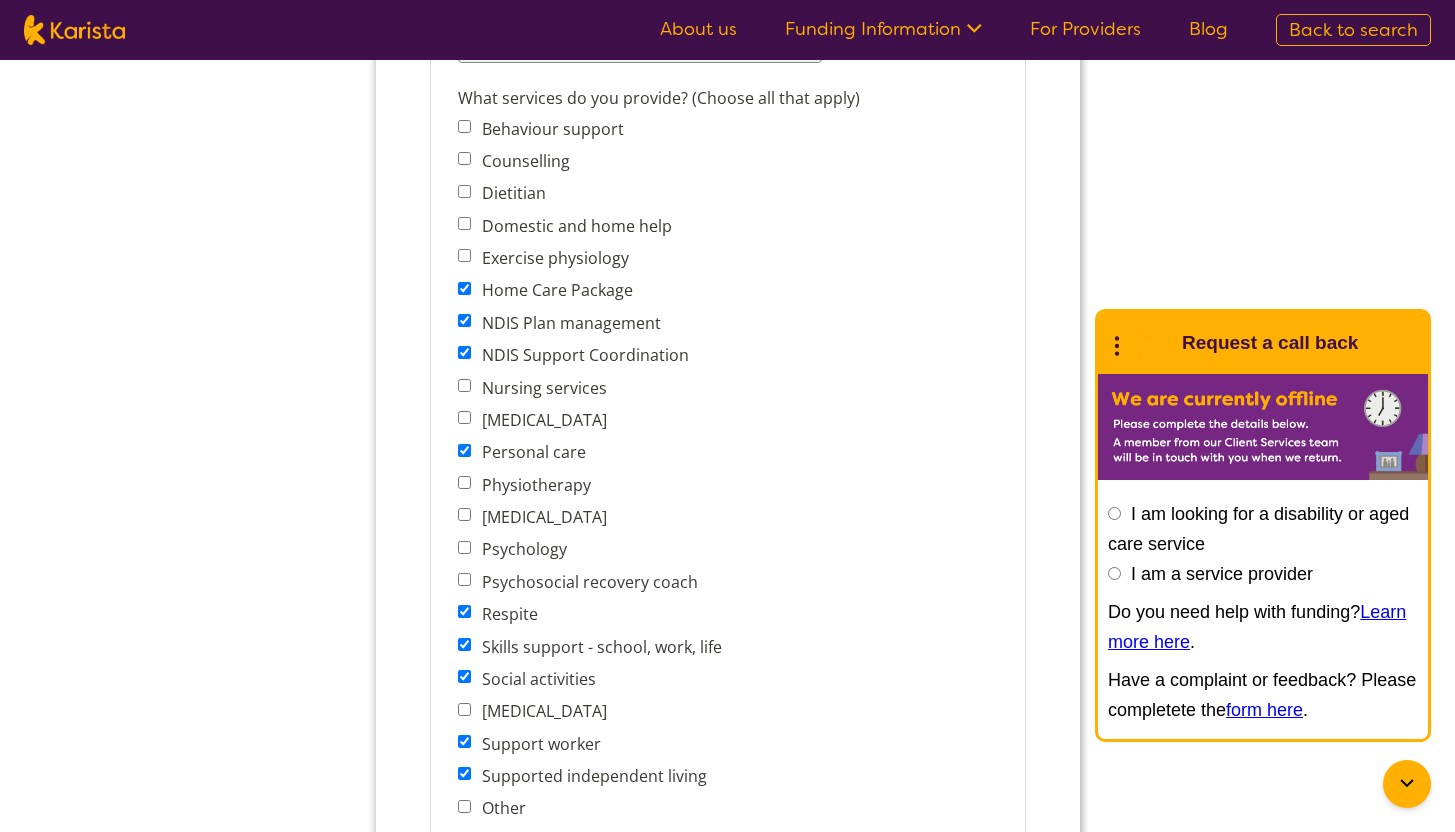 scroll, scrollTop: 777, scrollLeft: 0, axis: vertical 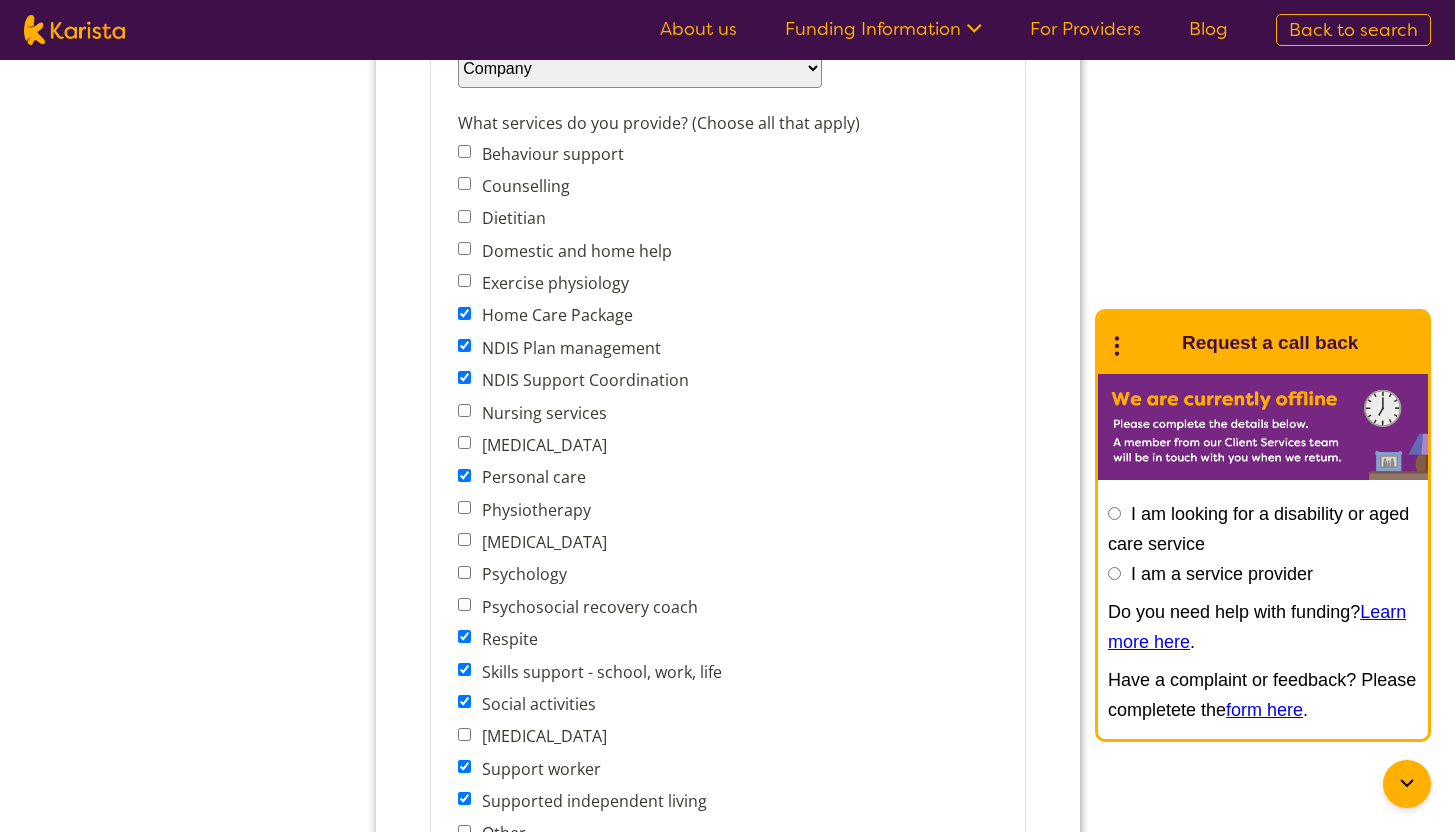 click on "Domestic and home help" at bounding box center [463, 248] 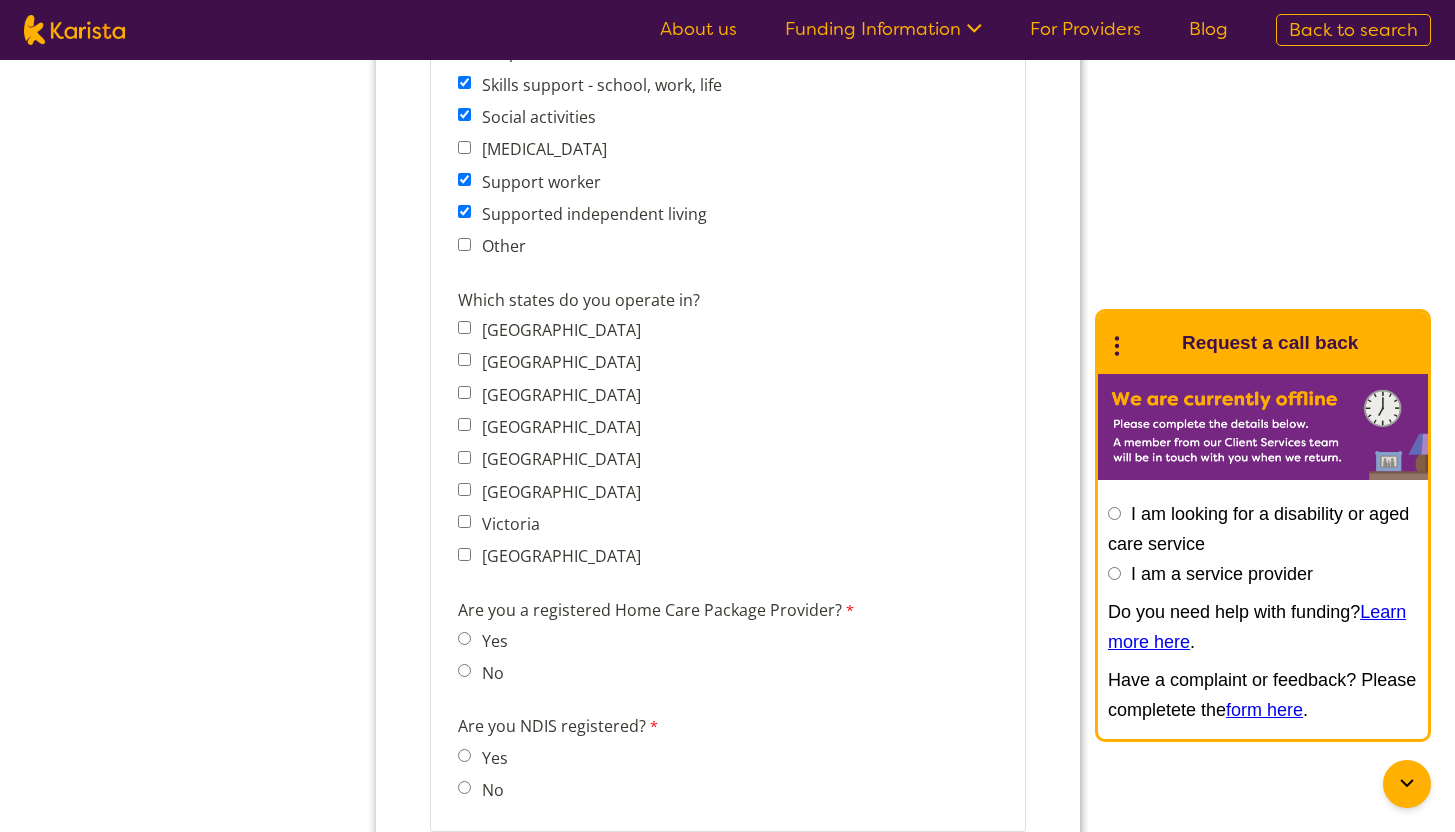scroll, scrollTop: 1368, scrollLeft: 0, axis: vertical 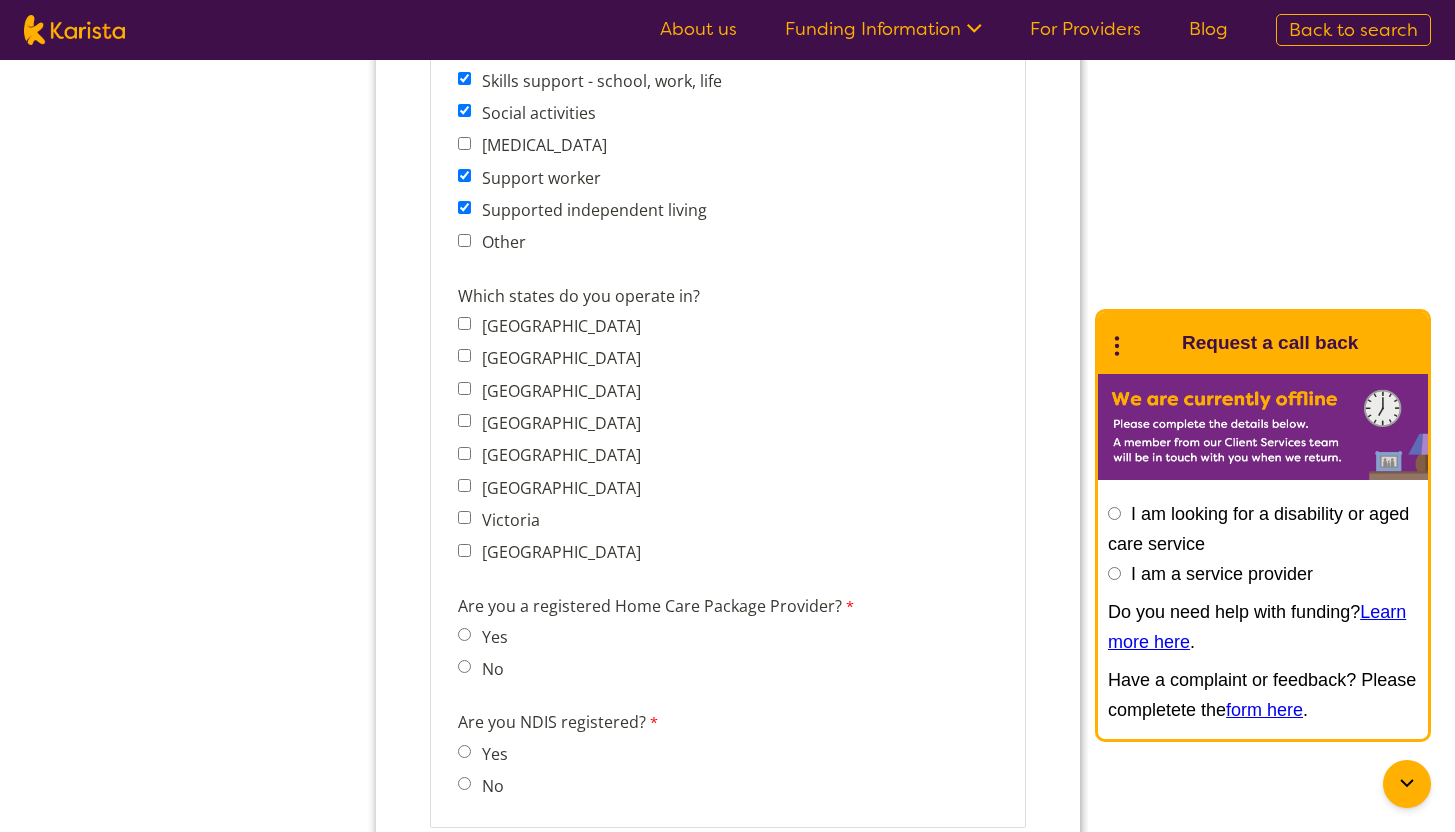 click on "Victoria" at bounding box center [463, 517] 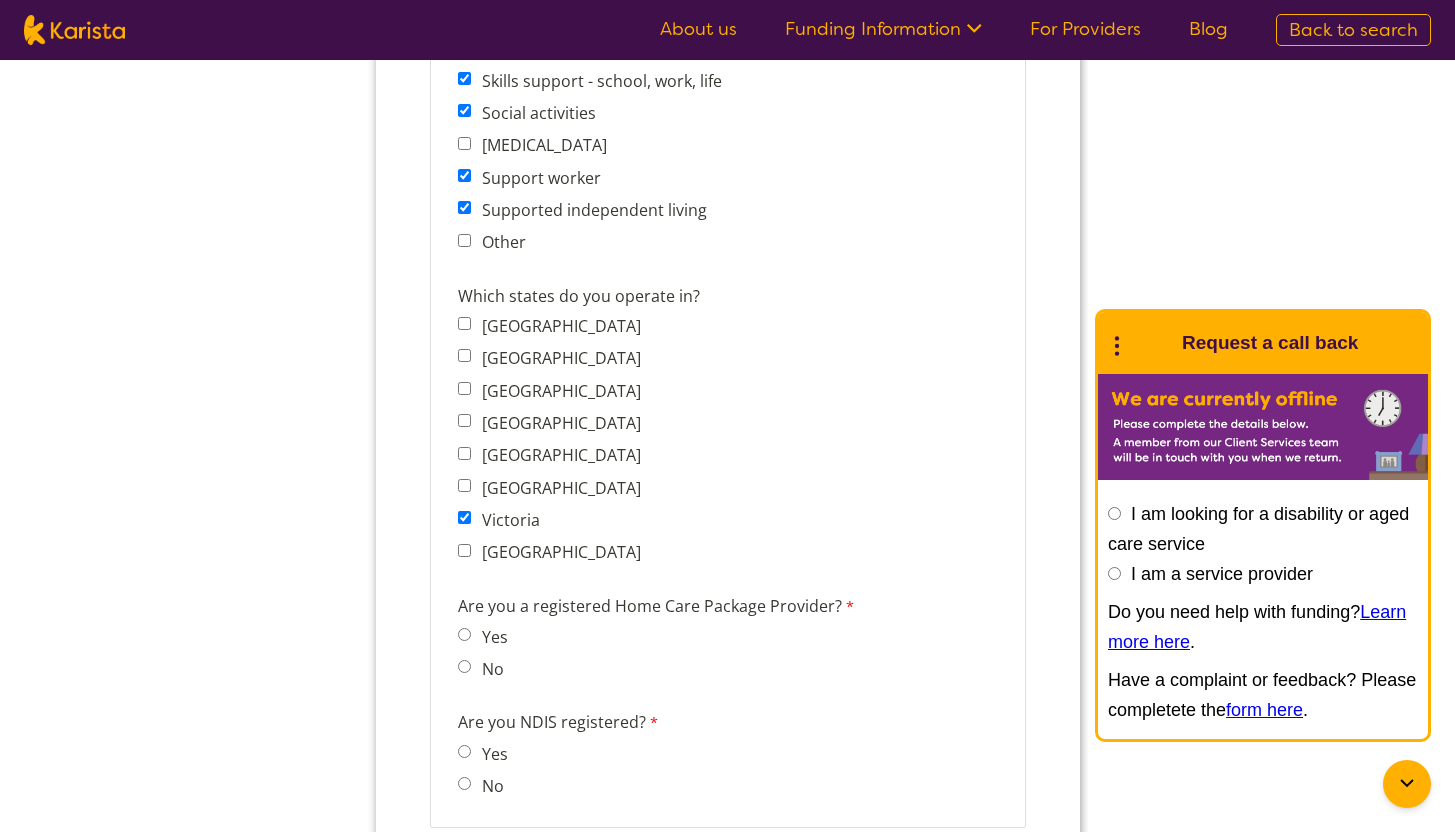click on "New South Wales" at bounding box center (463, 355) 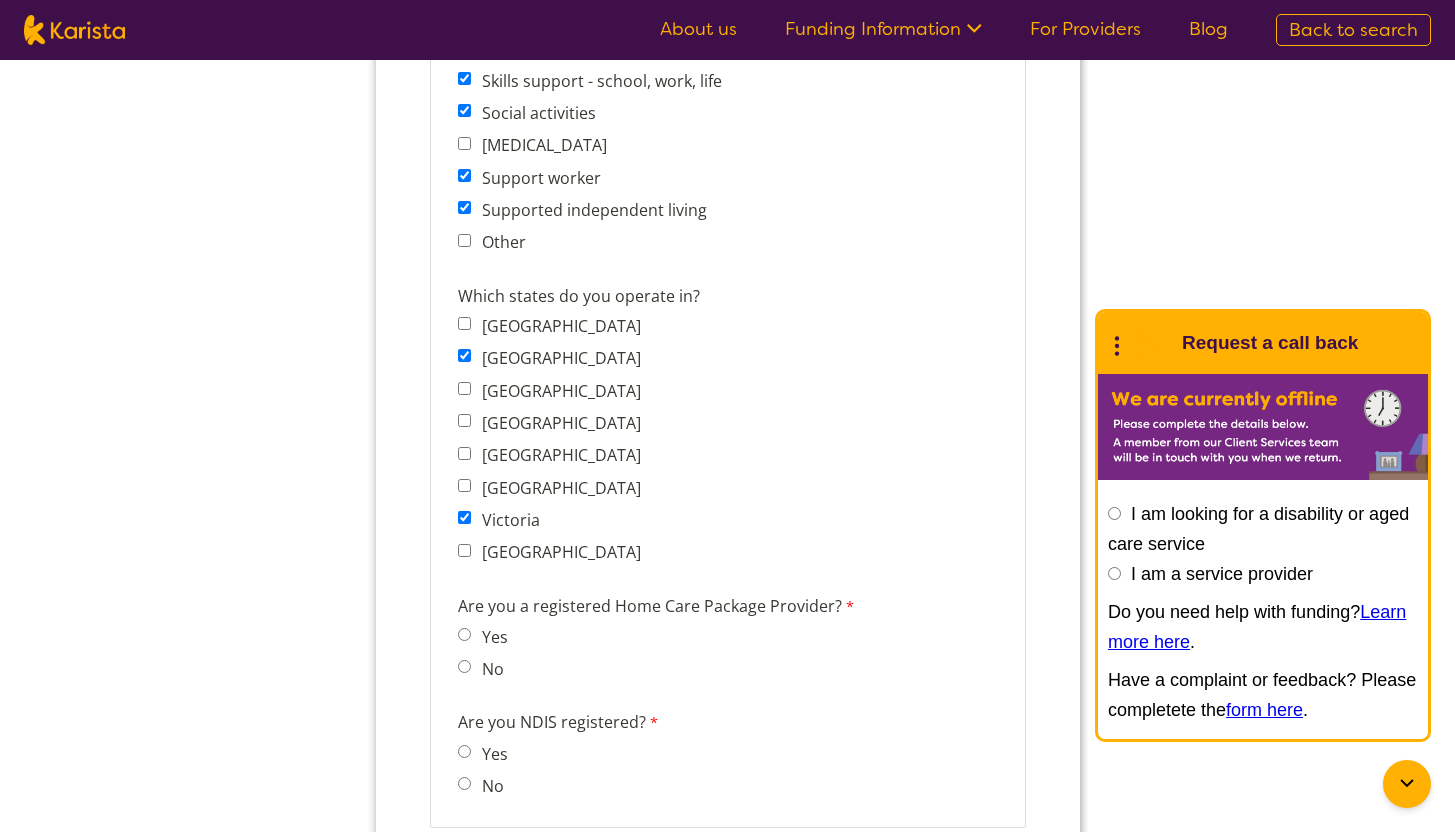 click on "Yes" at bounding box center [463, 634] 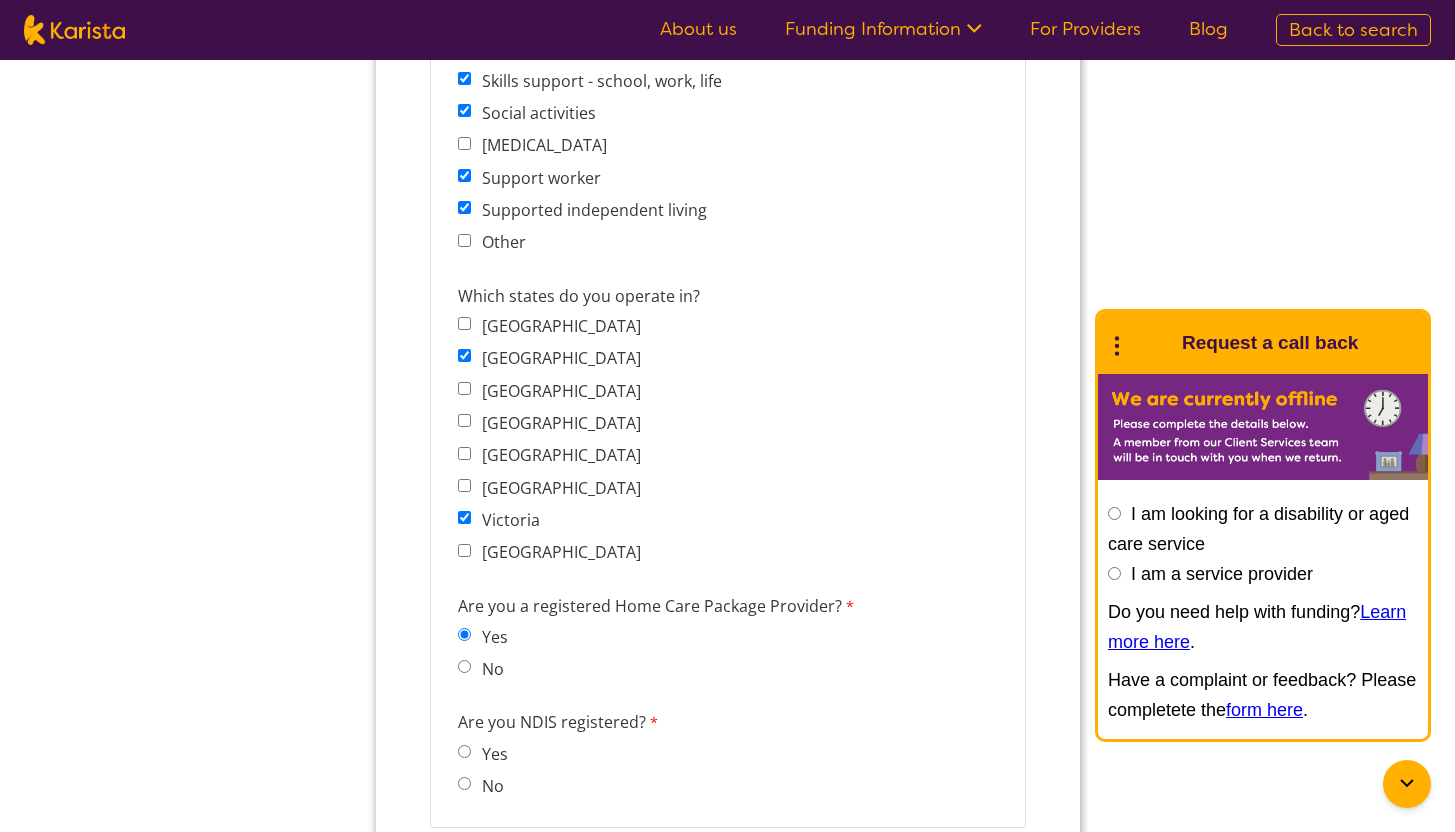 click on "Yes" at bounding box center [463, 751] 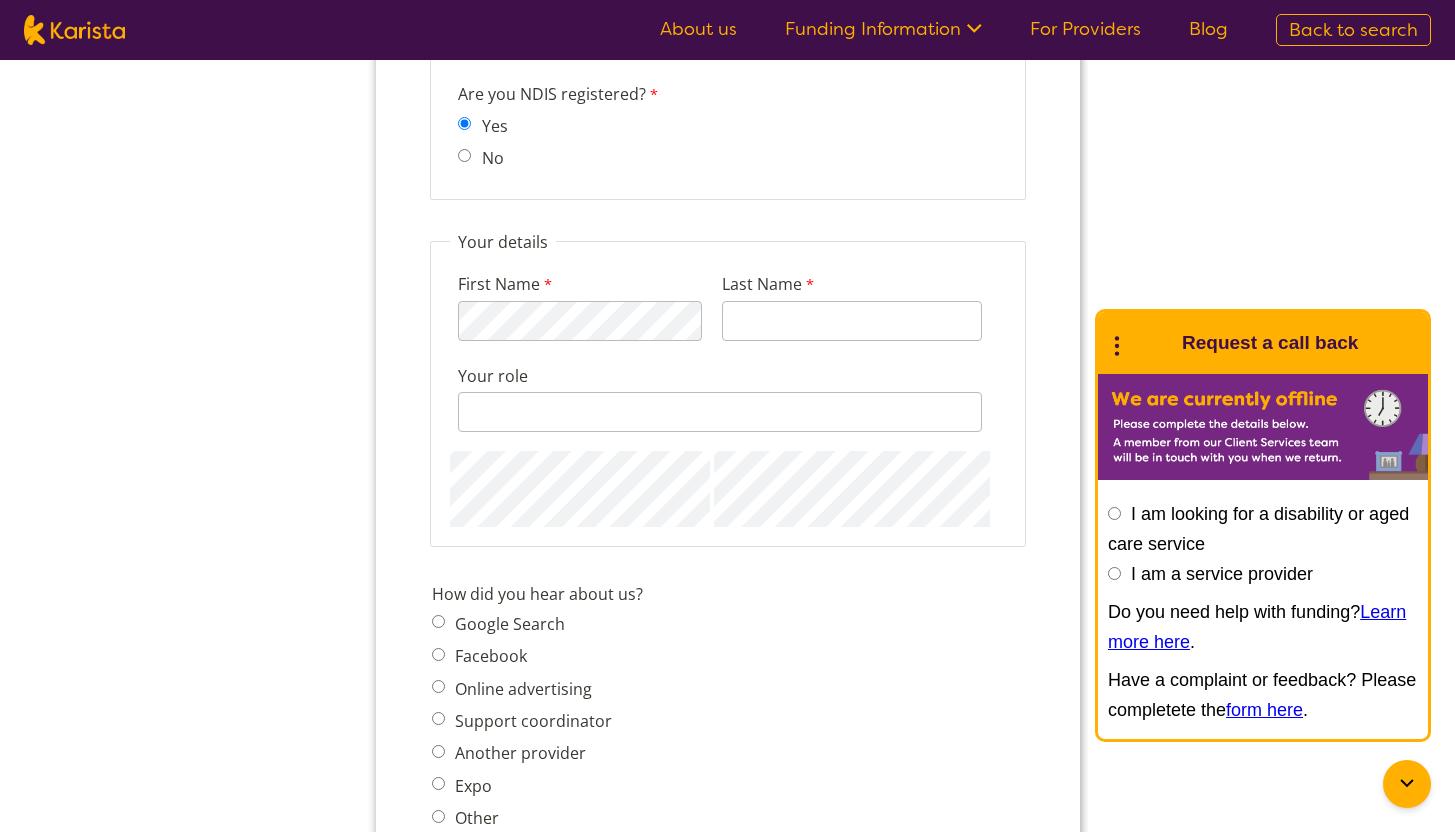 scroll, scrollTop: 2071, scrollLeft: 0, axis: vertical 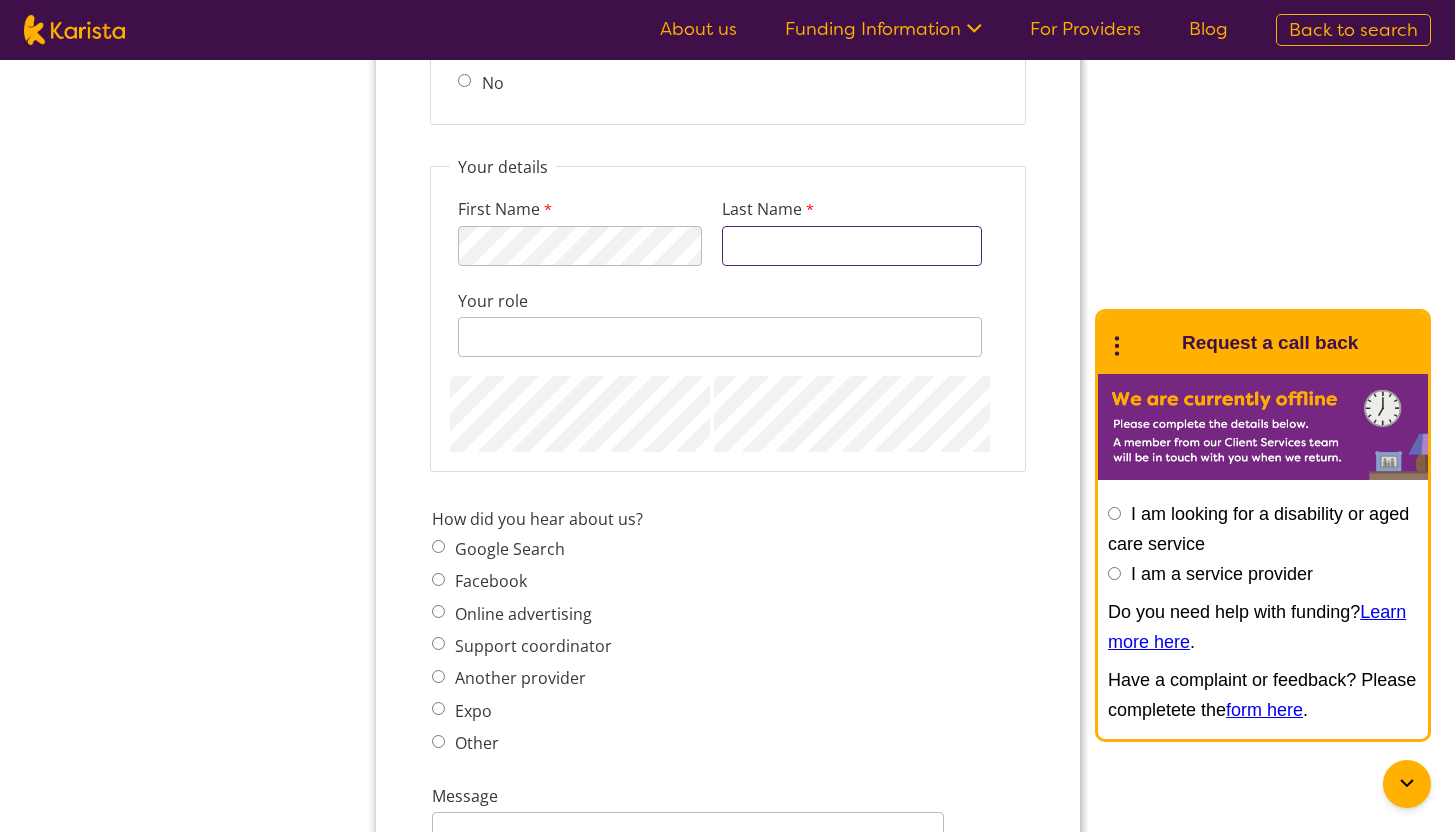 type on "T" 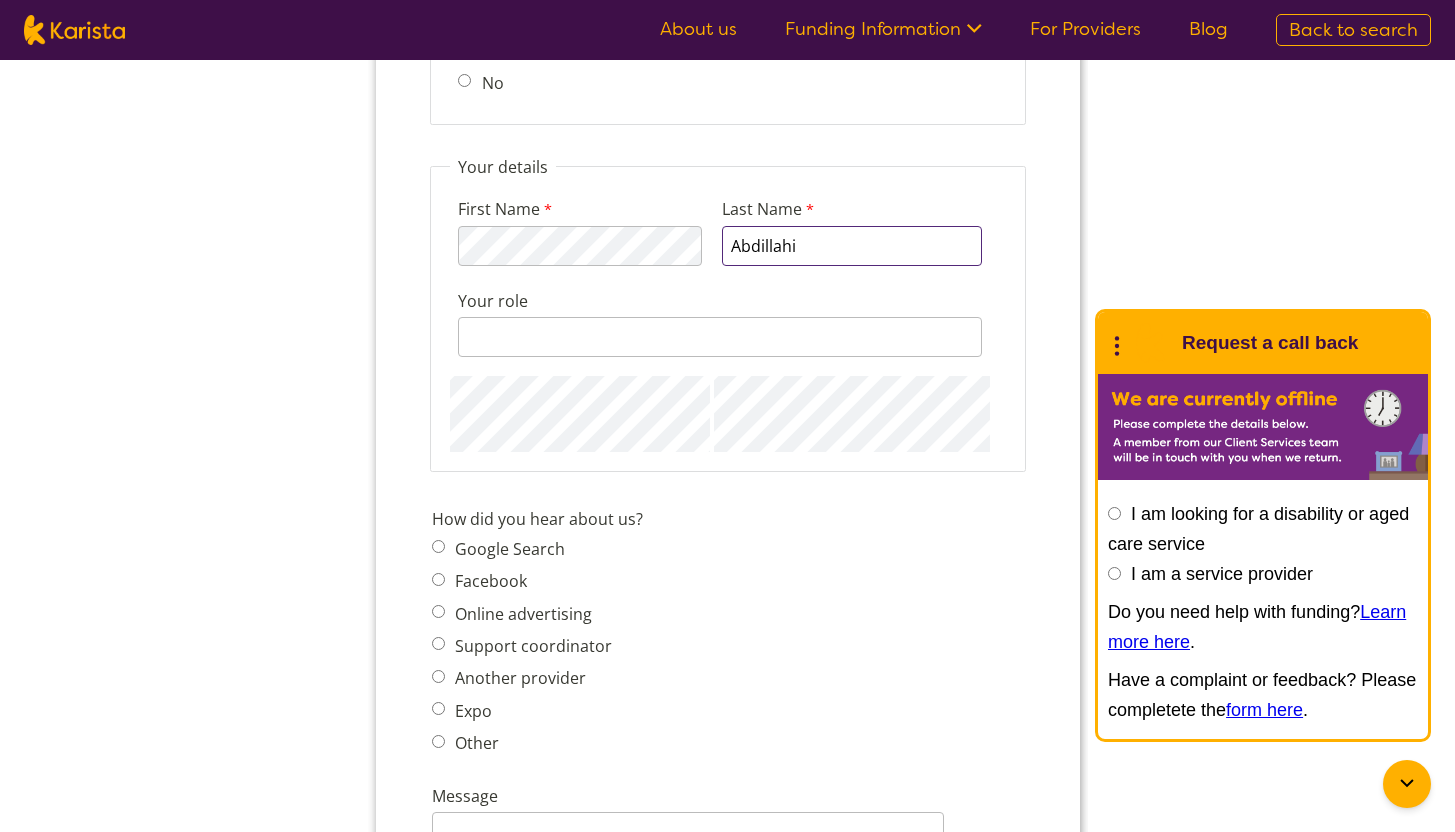 type on "Abdillahi" 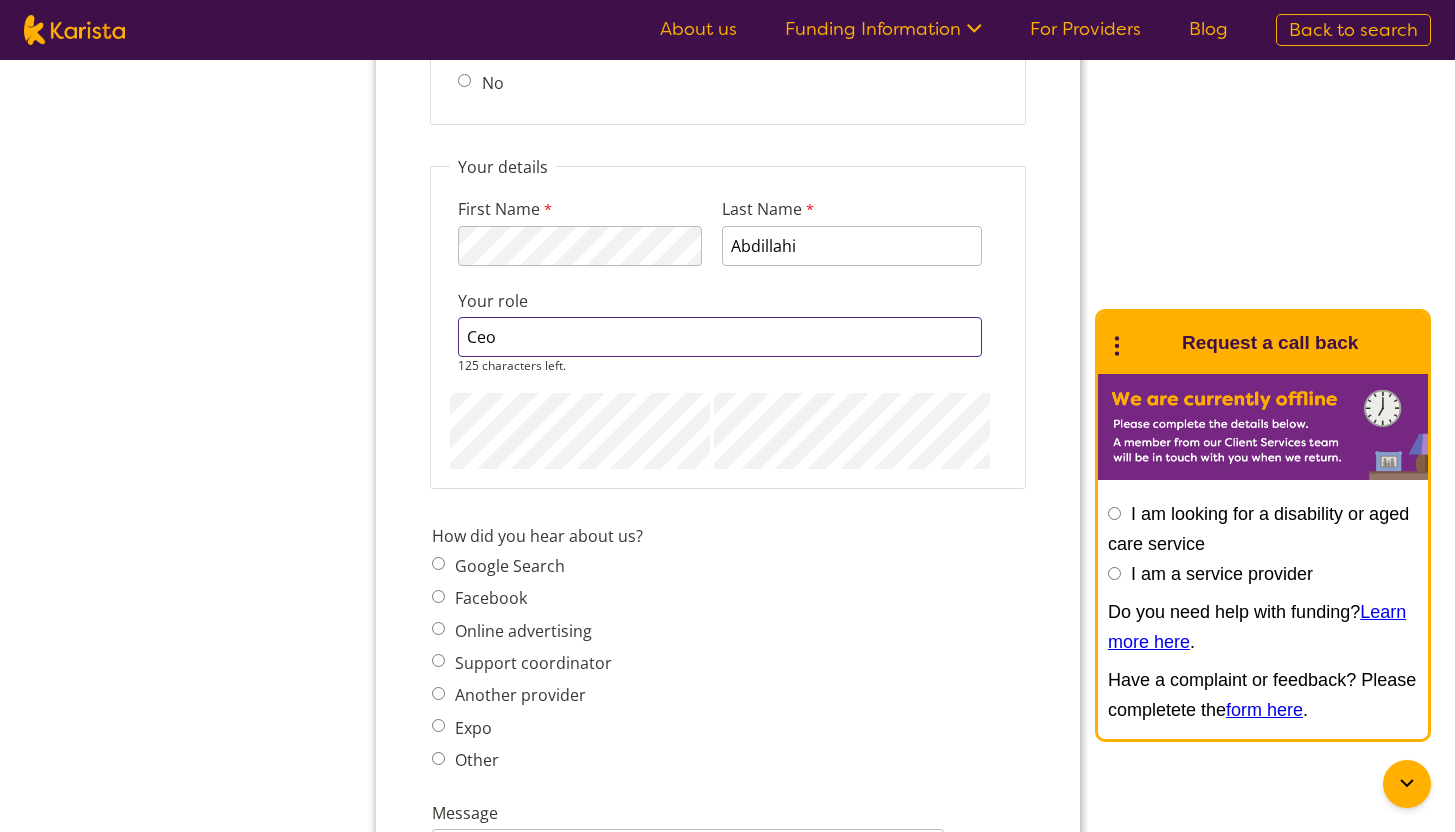 type on "Ceo" 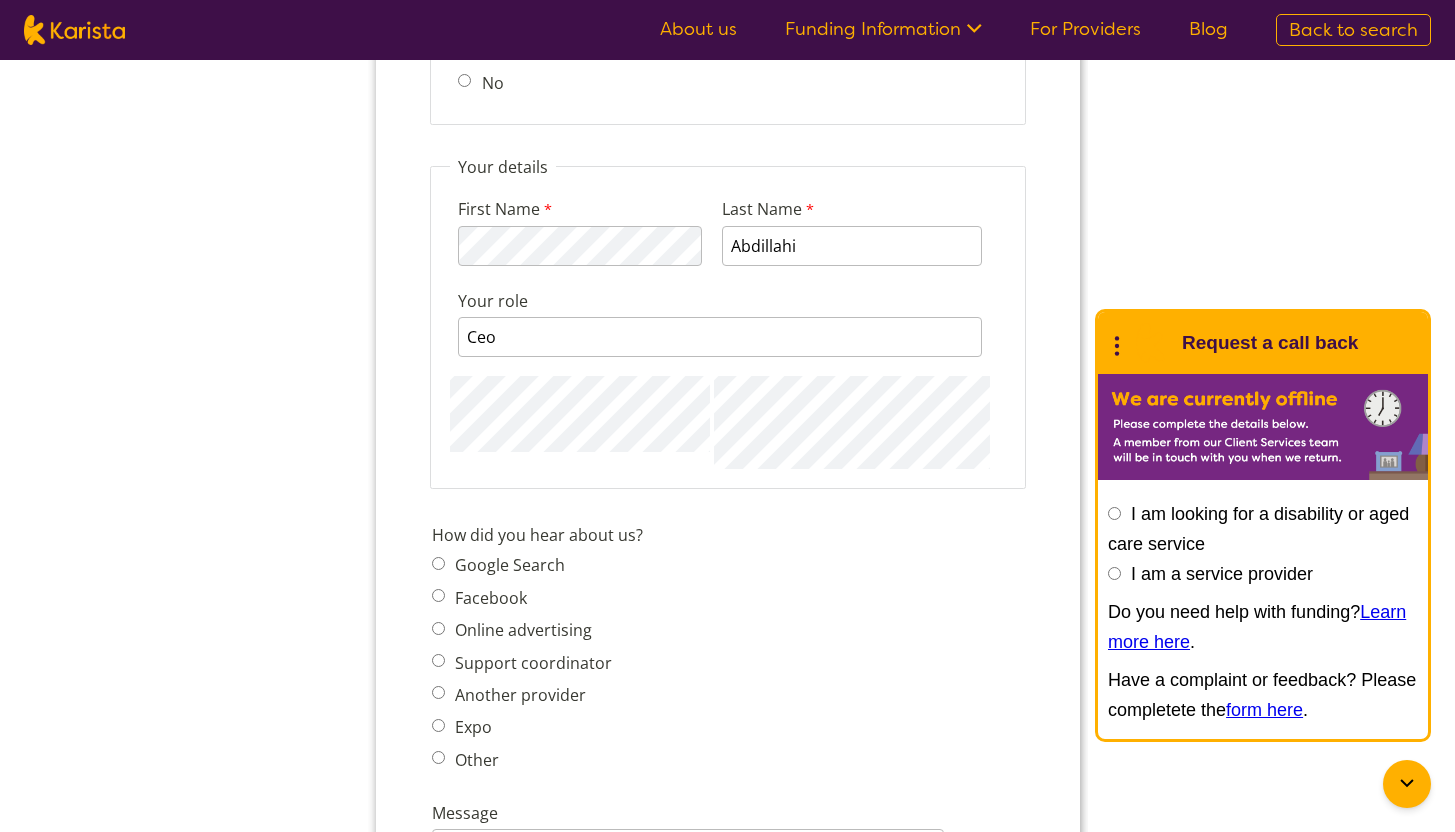 click on "Google Search Facebook Online advertising Support coordinator Another provider Expo Other" at bounding box center (527, 662) 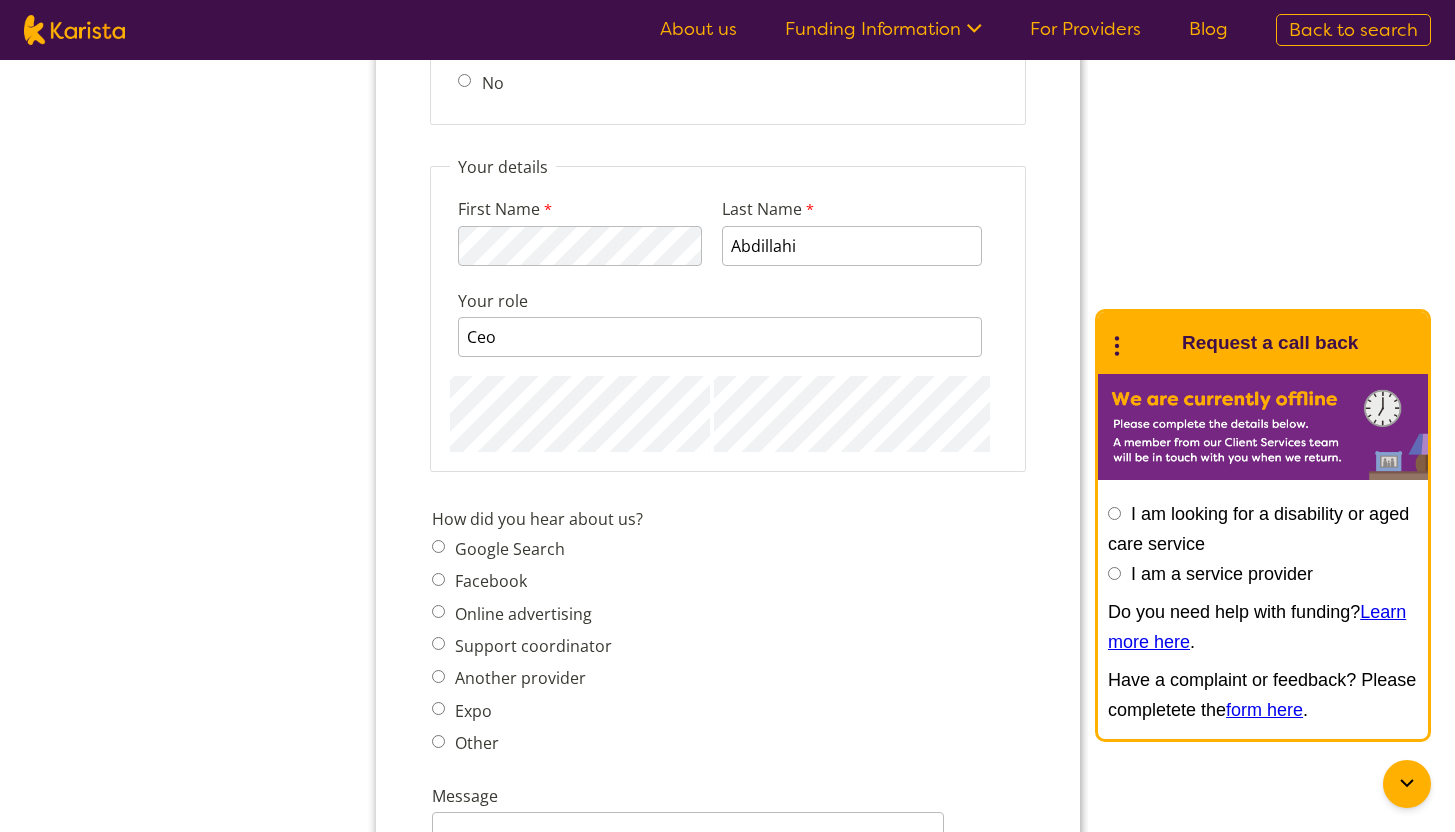 click on "Google Search" at bounding box center (437, 546) 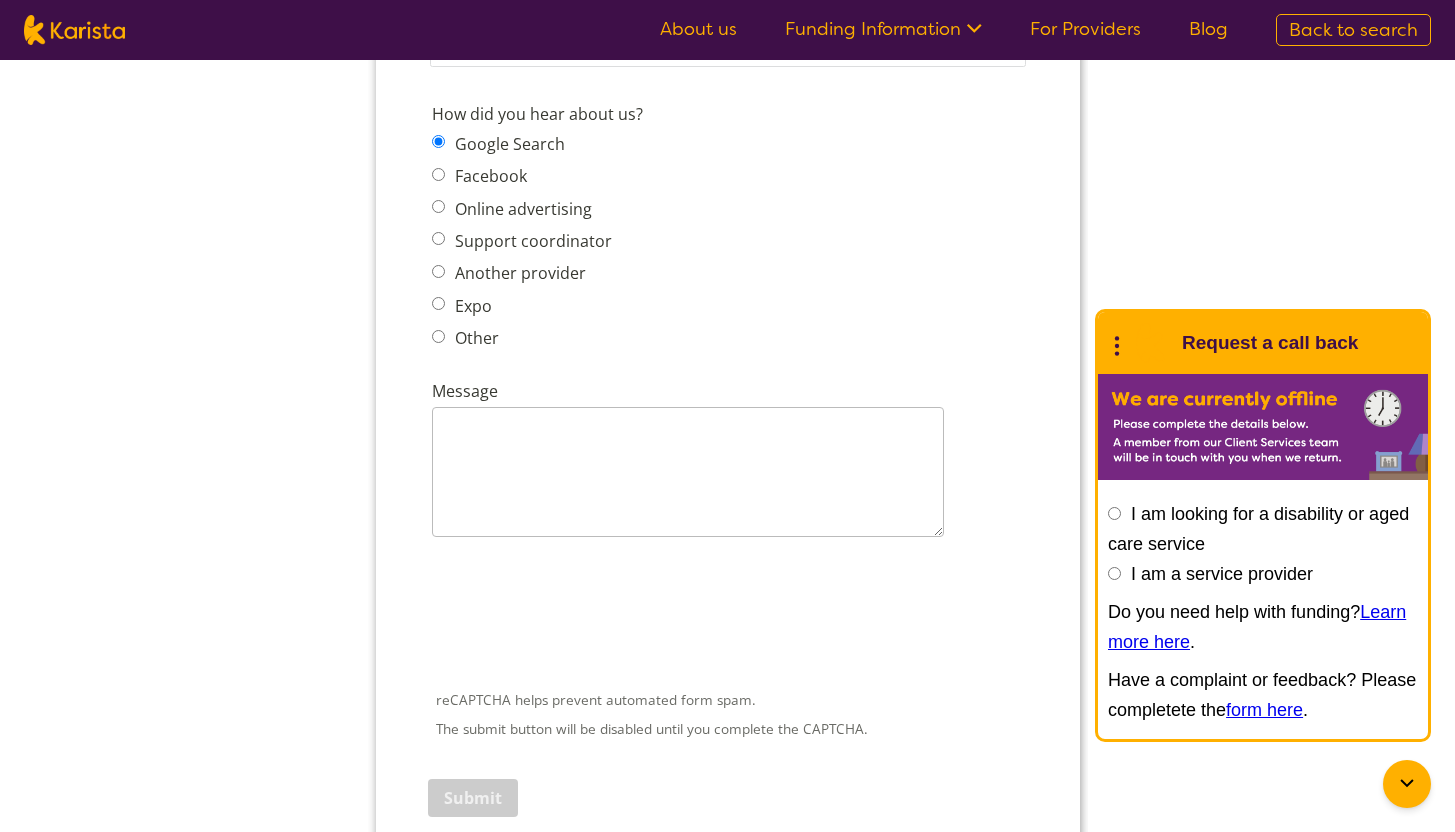 scroll, scrollTop: 2580, scrollLeft: 0, axis: vertical 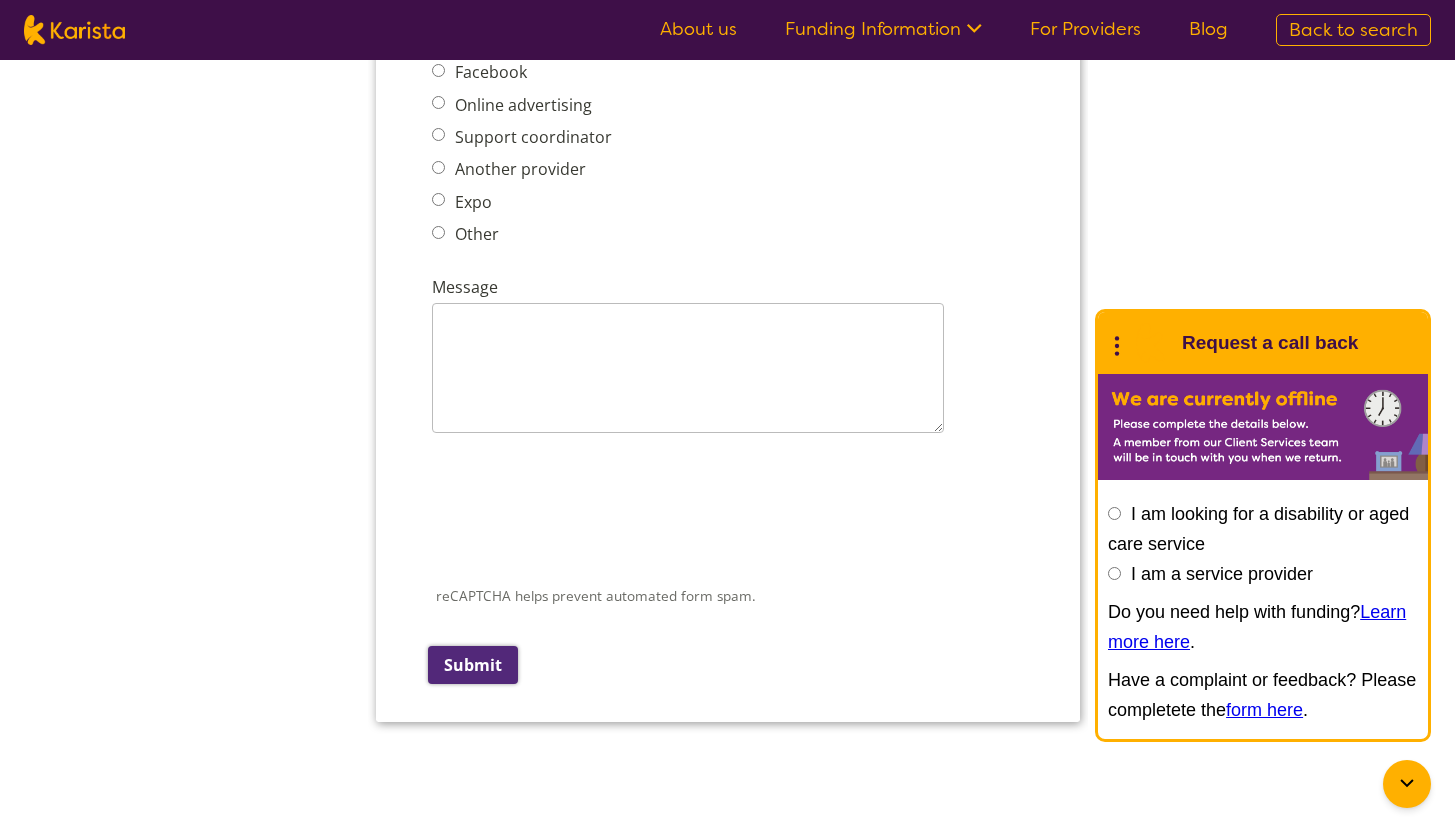 click on "Submit" at bounding box center (472, 665) 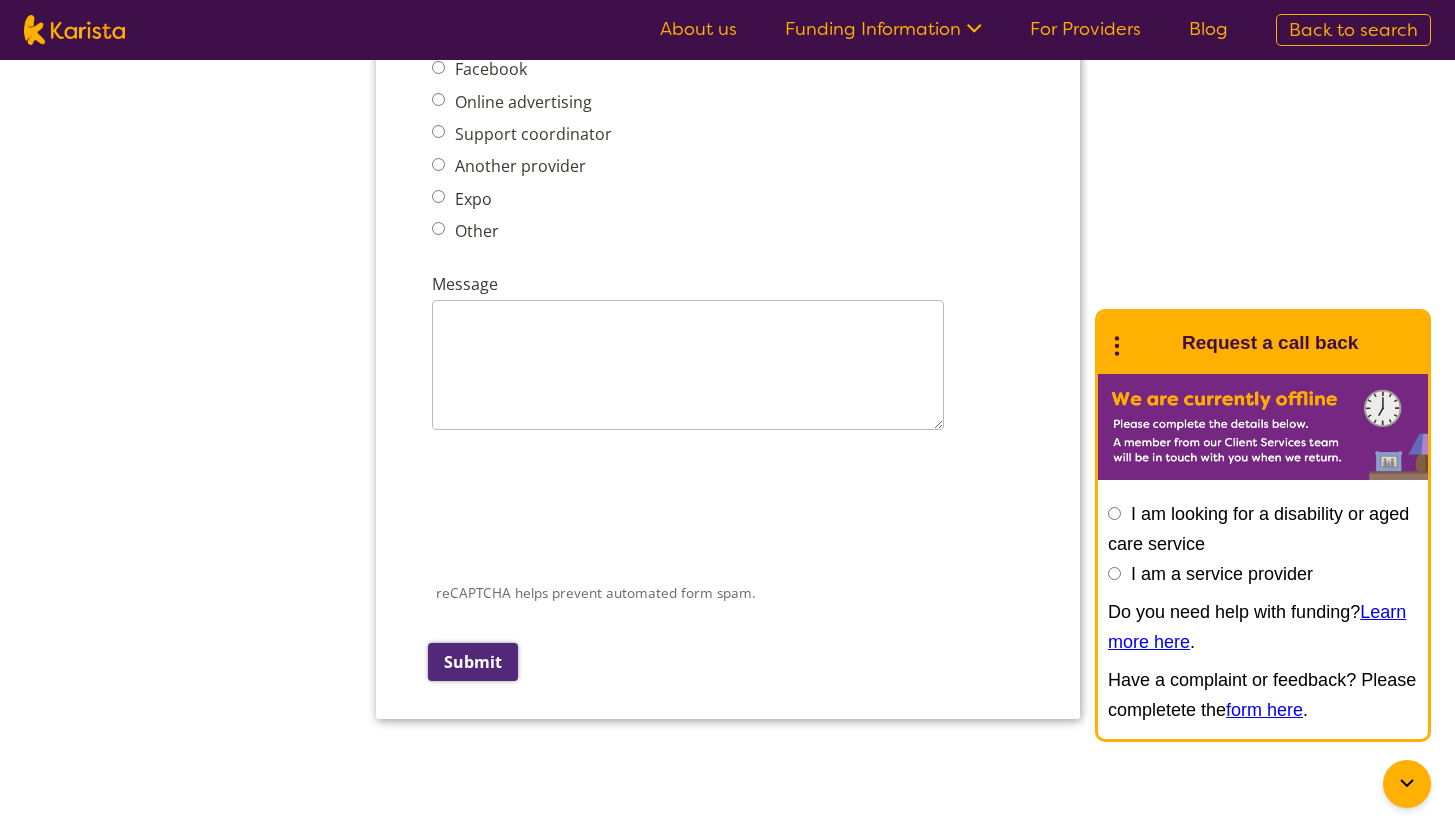 scroll, scrollTop: 673, scrollLeft: 0, axis: vertical 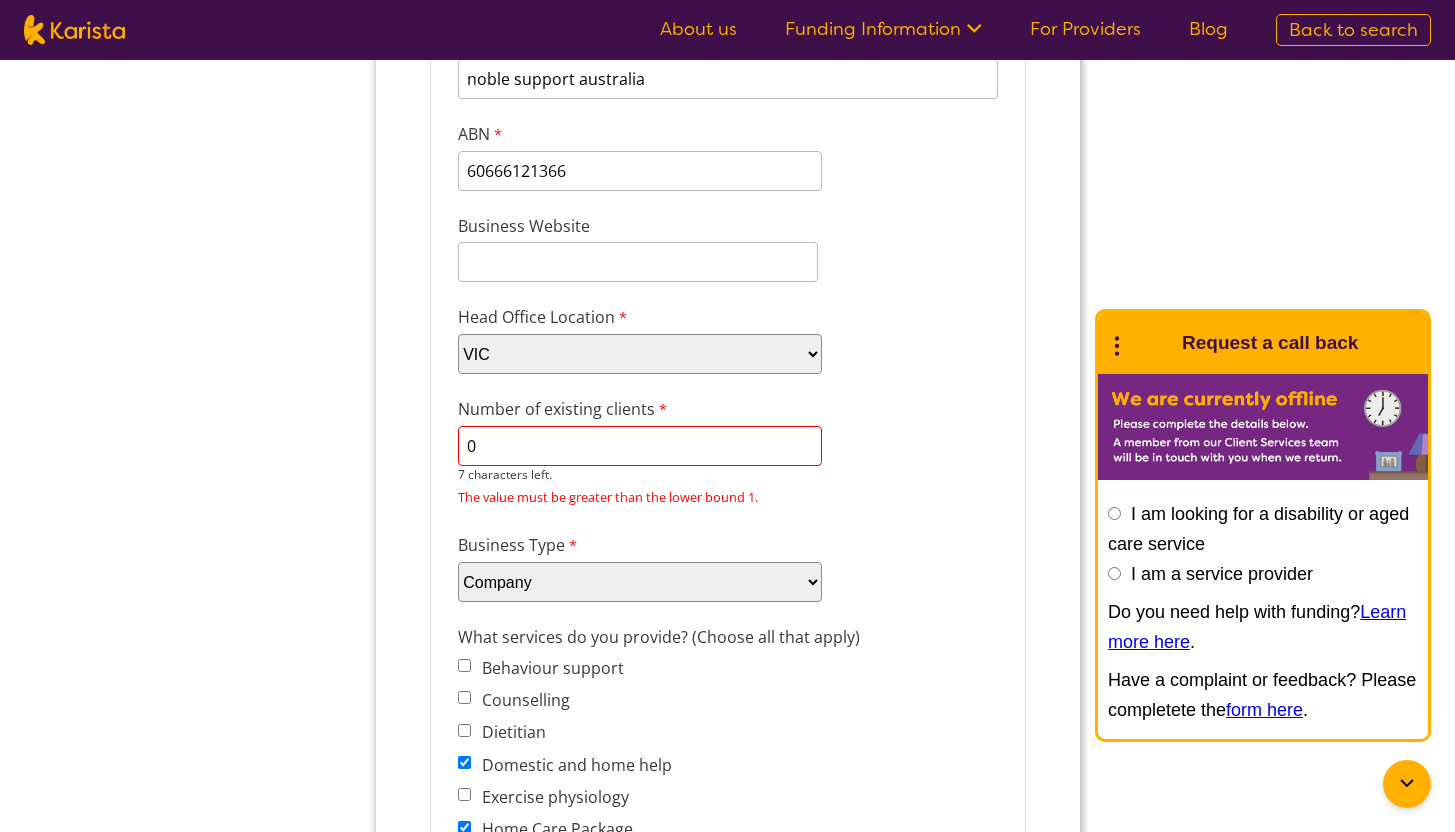 click on "0" at bounding box center (639, 446) 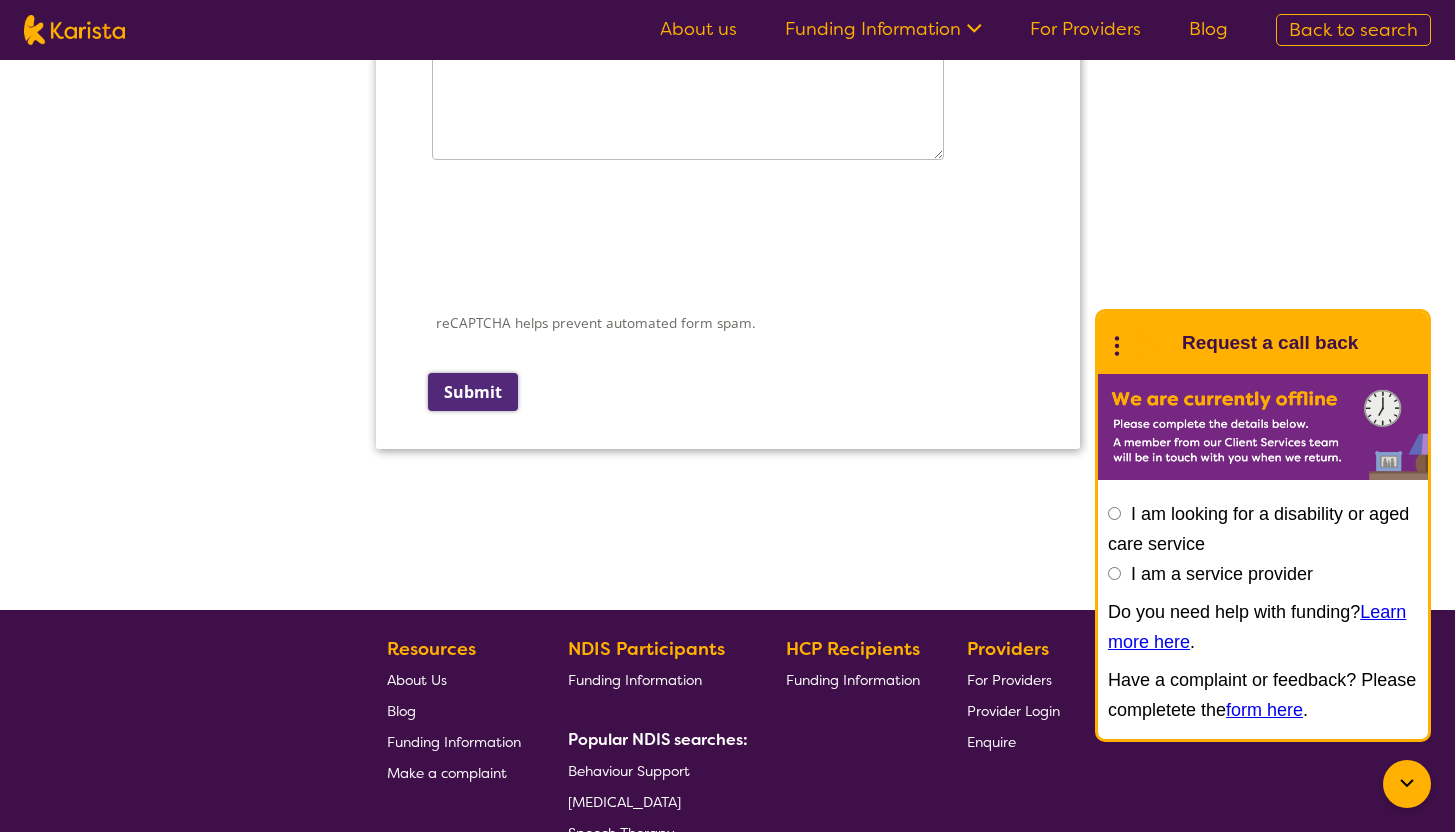 scroll, scrollTop: 2469, scrollLeft: 0, axis: vertical 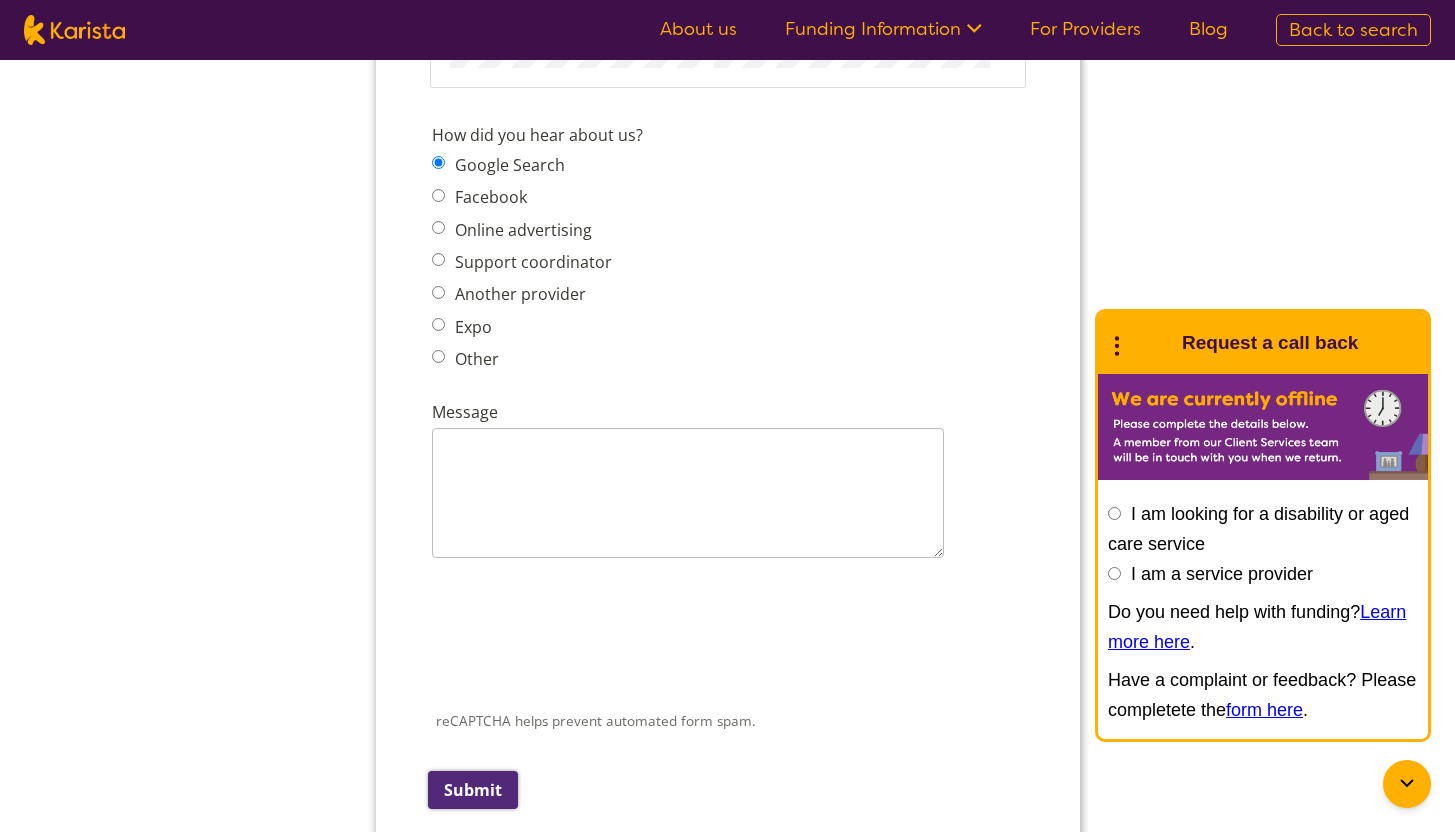 type on "1" 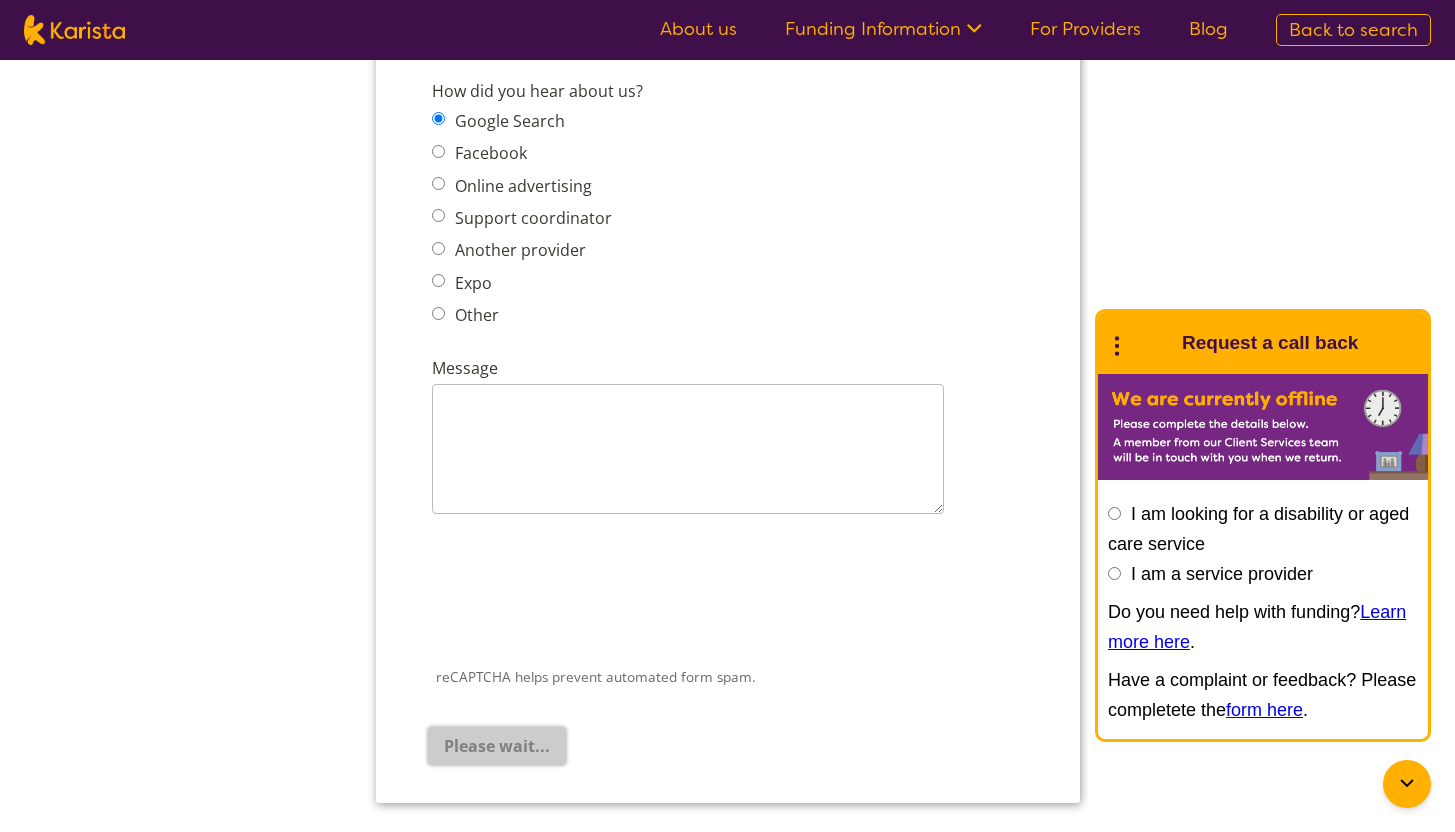 scroll, scrollTop: 14, scrollLeft: 0, axis: vertical 